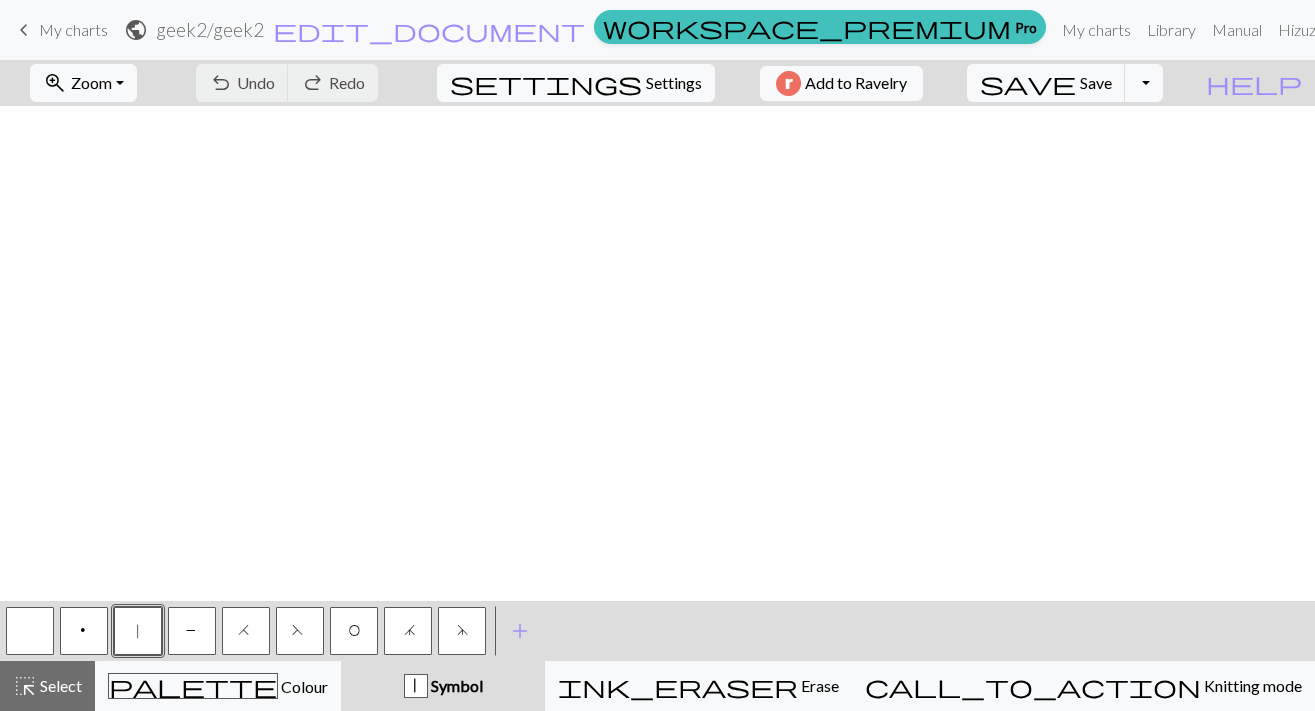 scroll, scrollTop: 0, scrollLeft: 0, axis: both 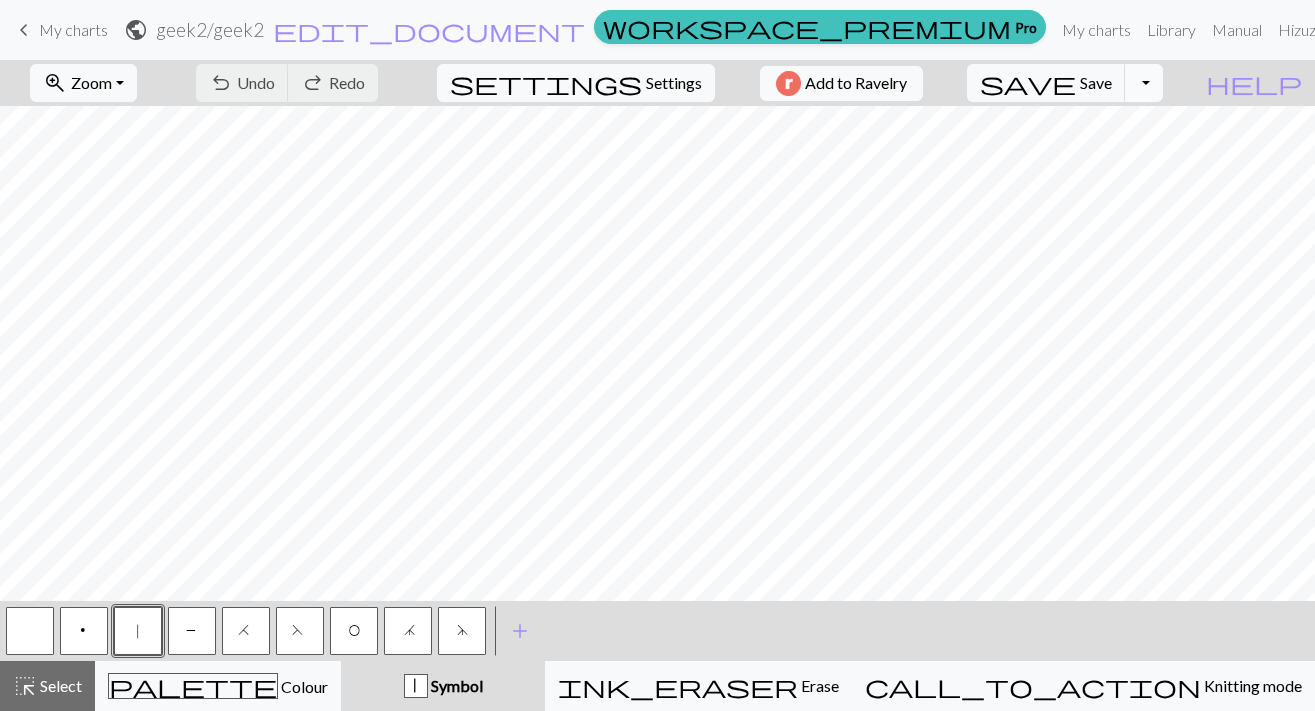 click on "Toggle Dropdown" at bounding box center [1144, 83] 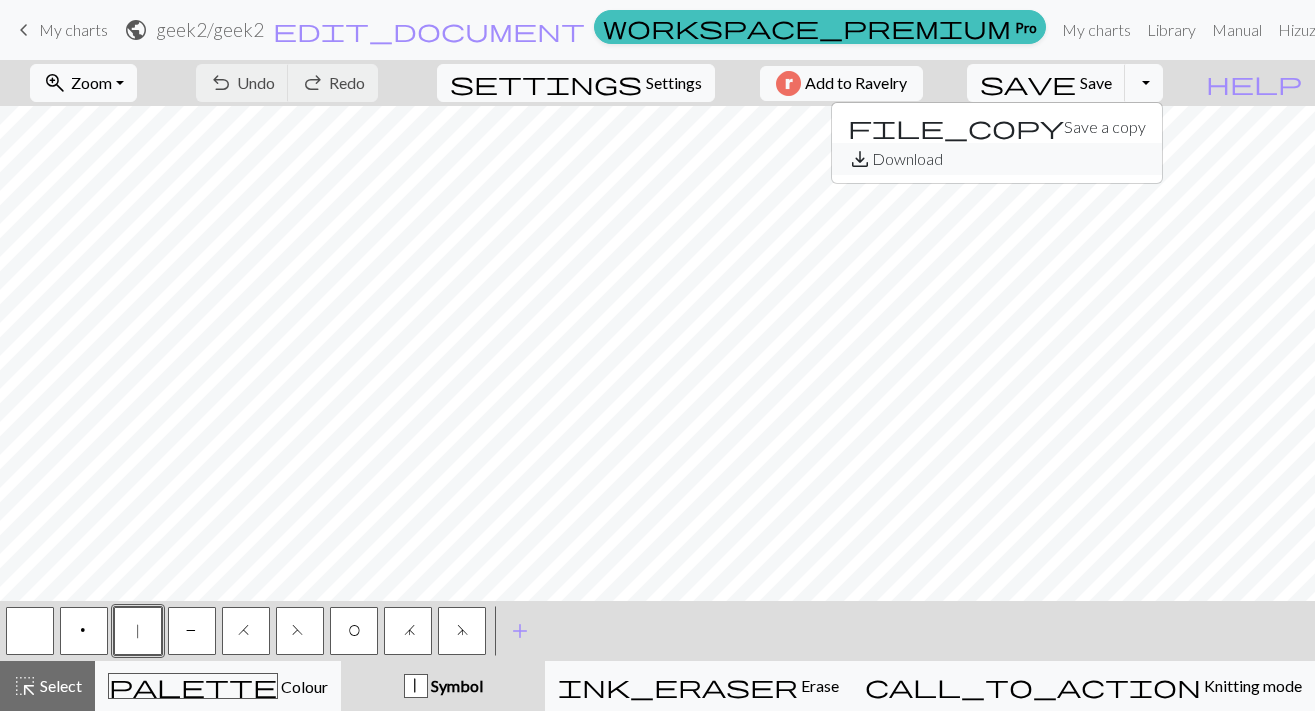 click on "save_alt  Download" at bounding box center (997, 159) 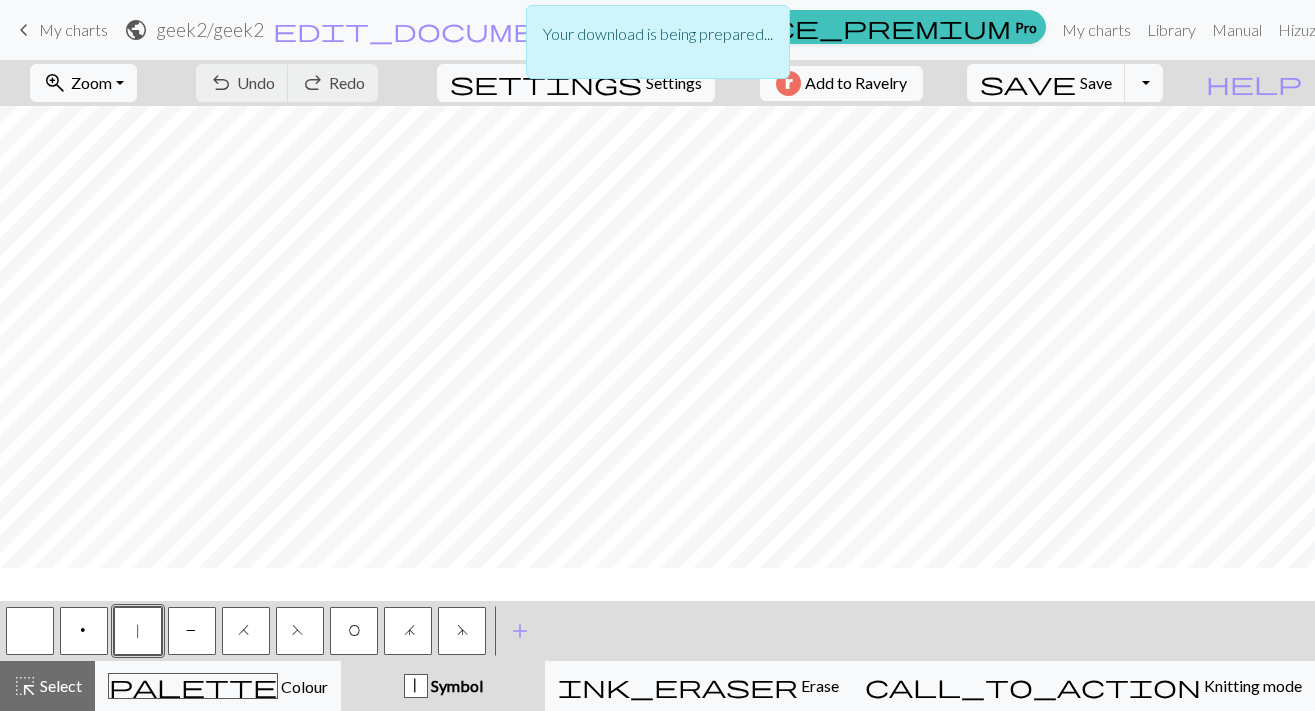 scroll, scrollTop: 788, scrollLeft: 0, axis: vertical 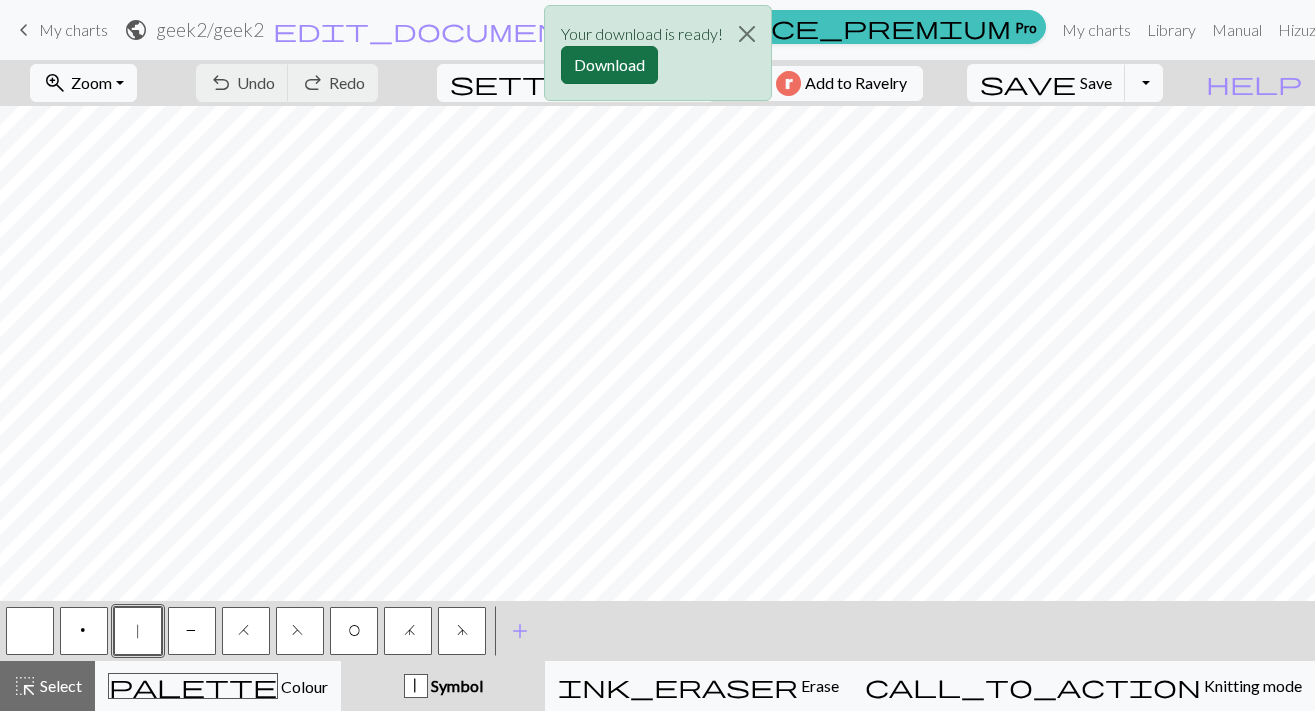 click on "Download" at bounding box center [609, 65] 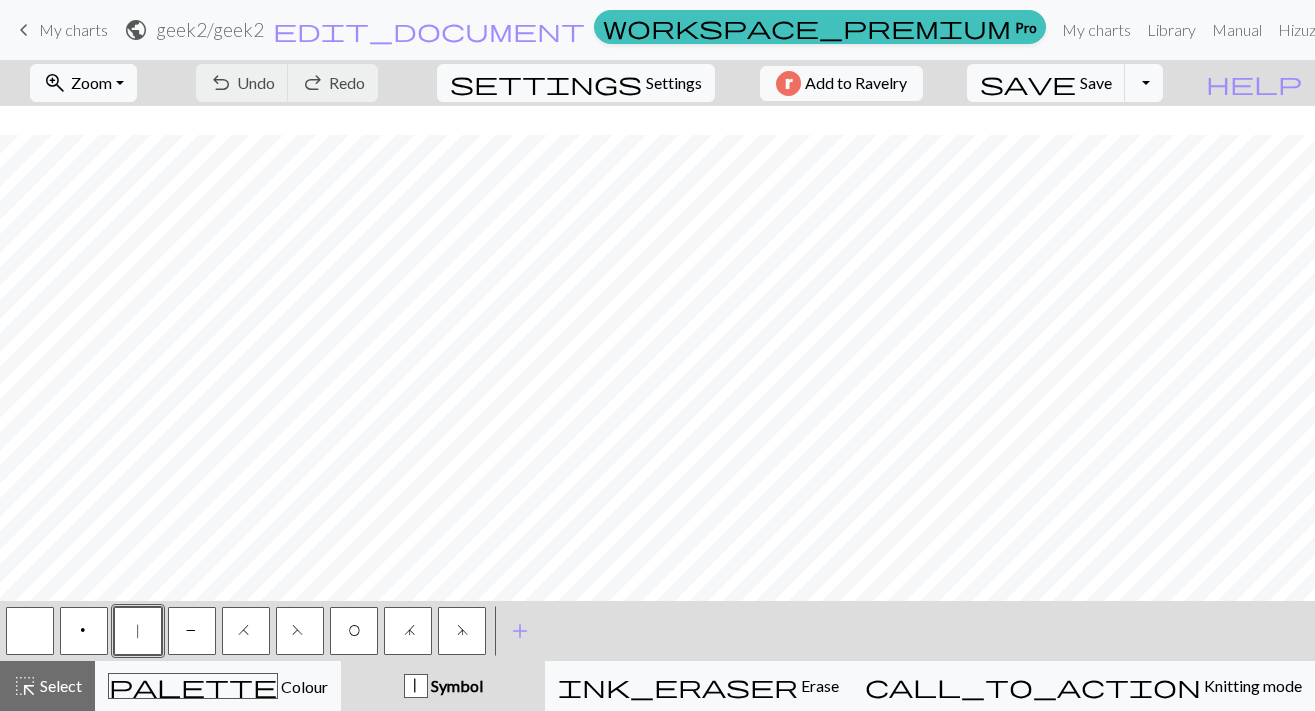 scroll, scrollTop: 146, scrollLeft: 0, axis: vertical 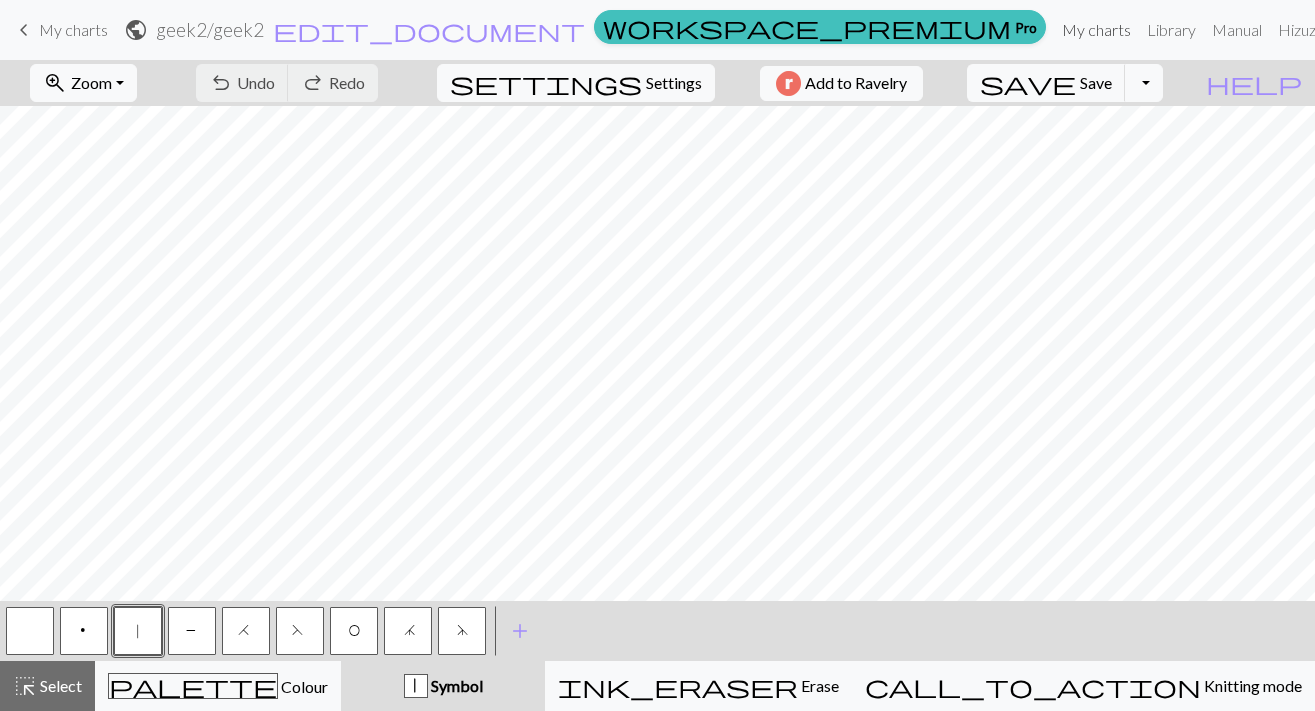 click on "My charts" at bounding box center [1096, 30] 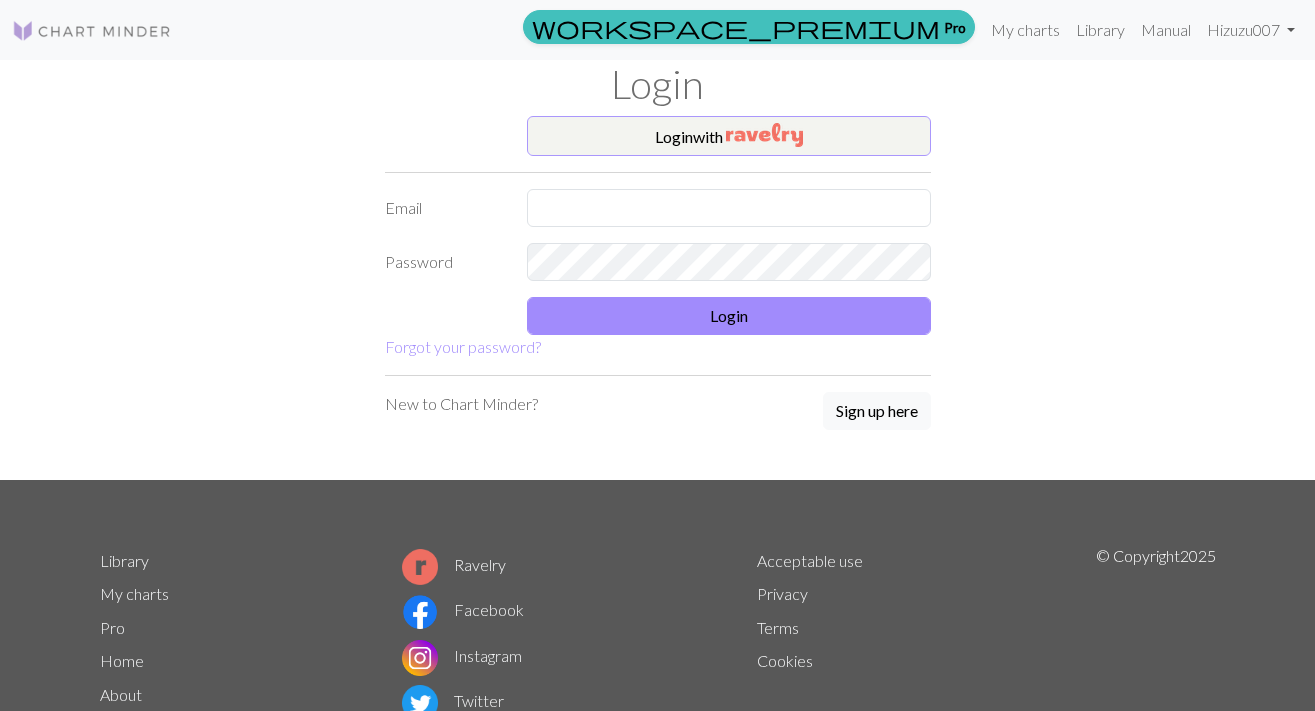 click at bounding box center (764, 135) 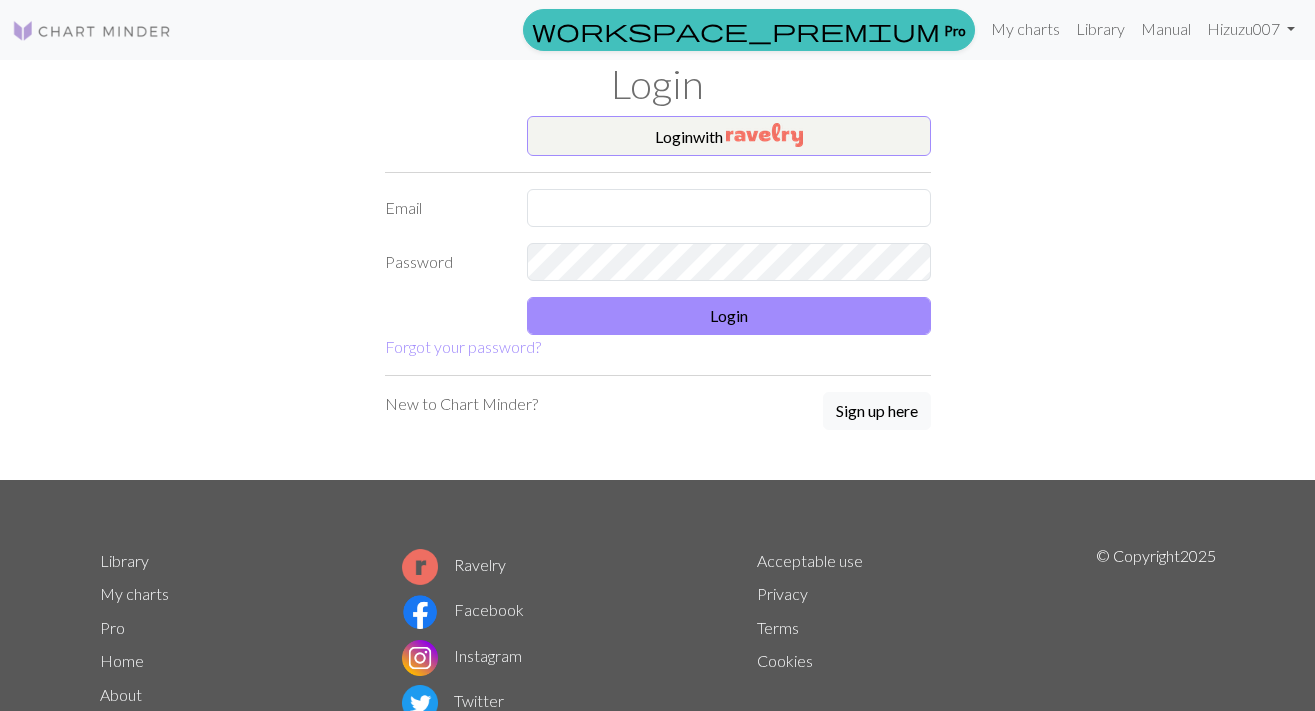 scroll, scrollTop: 0, scrollLeft: 0, axis: both 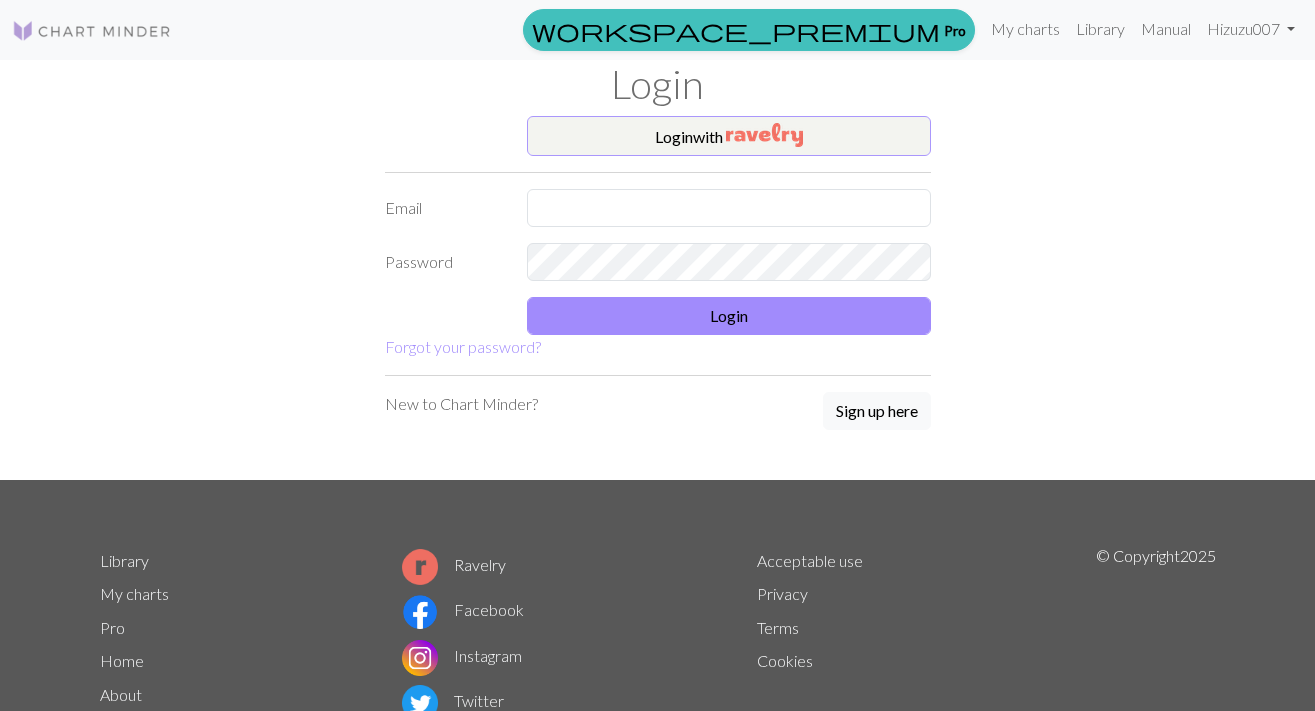 click on "Login  with" at bounding box center [729, 136] 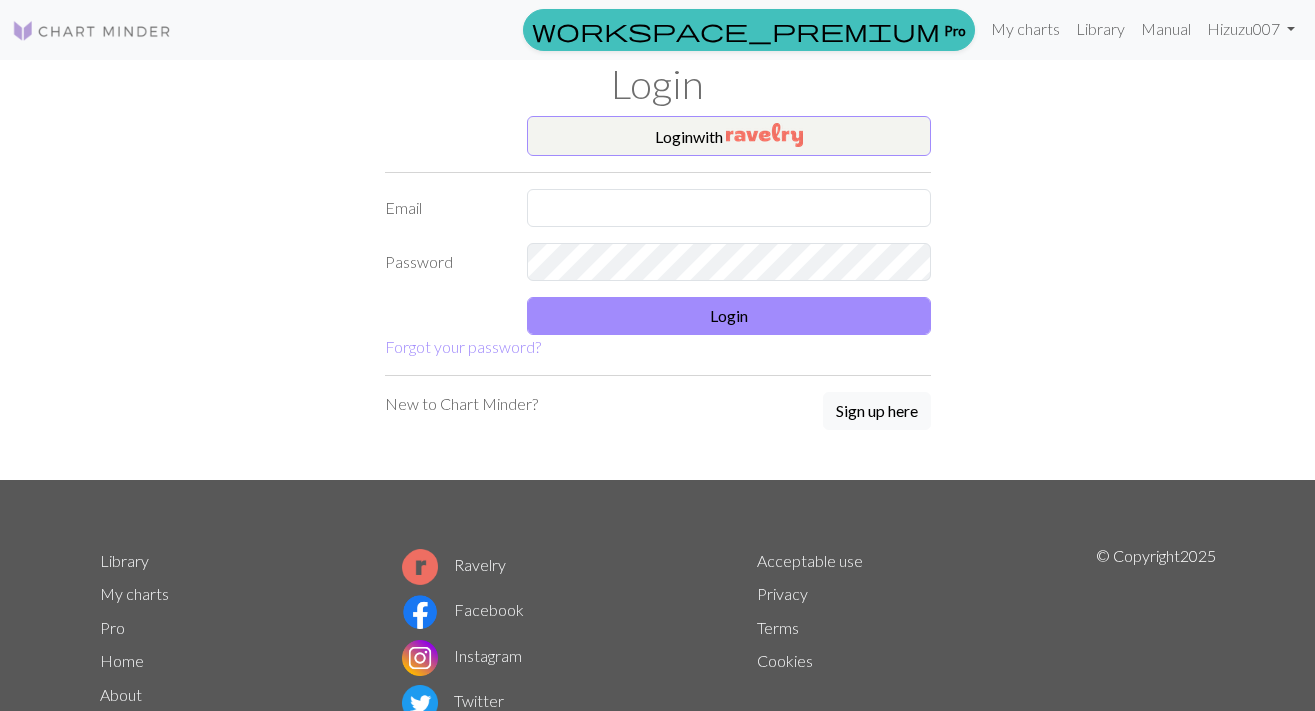 scroll, scrollTop: 0, scrollLeft: 0, axis: both 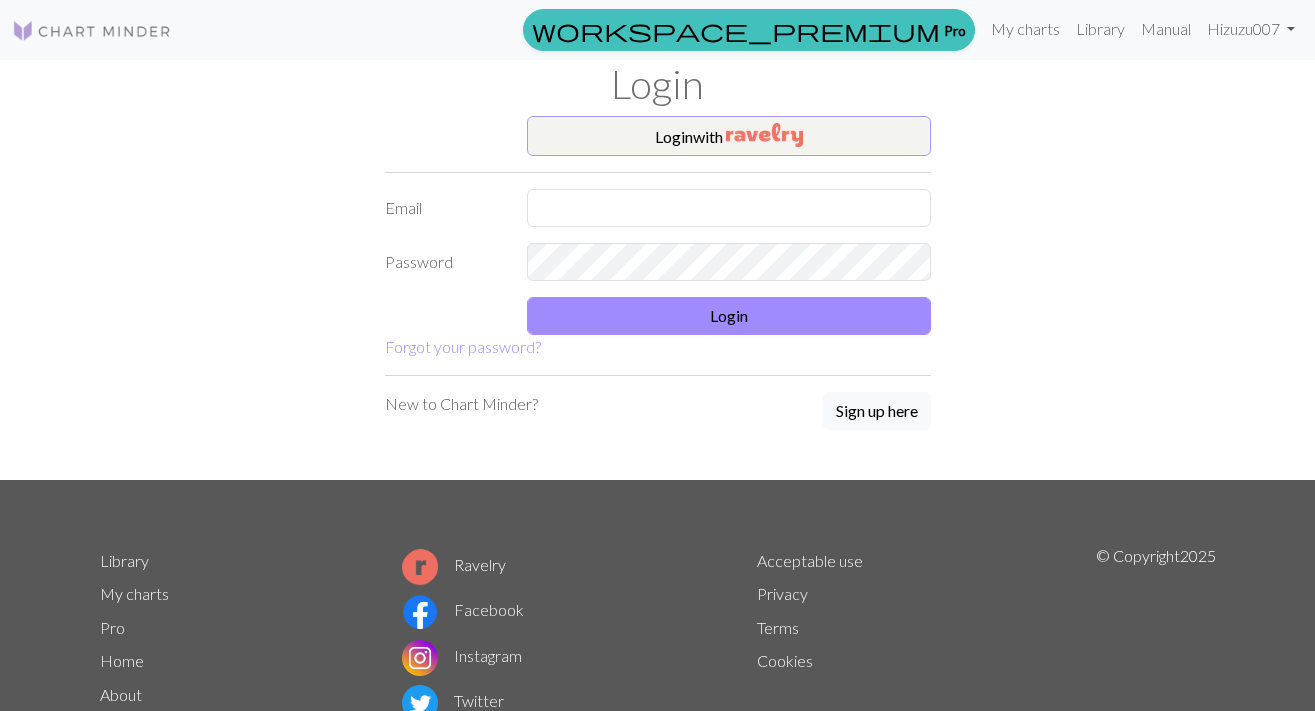 click on "Login  with" at bounding box center (729, 136) 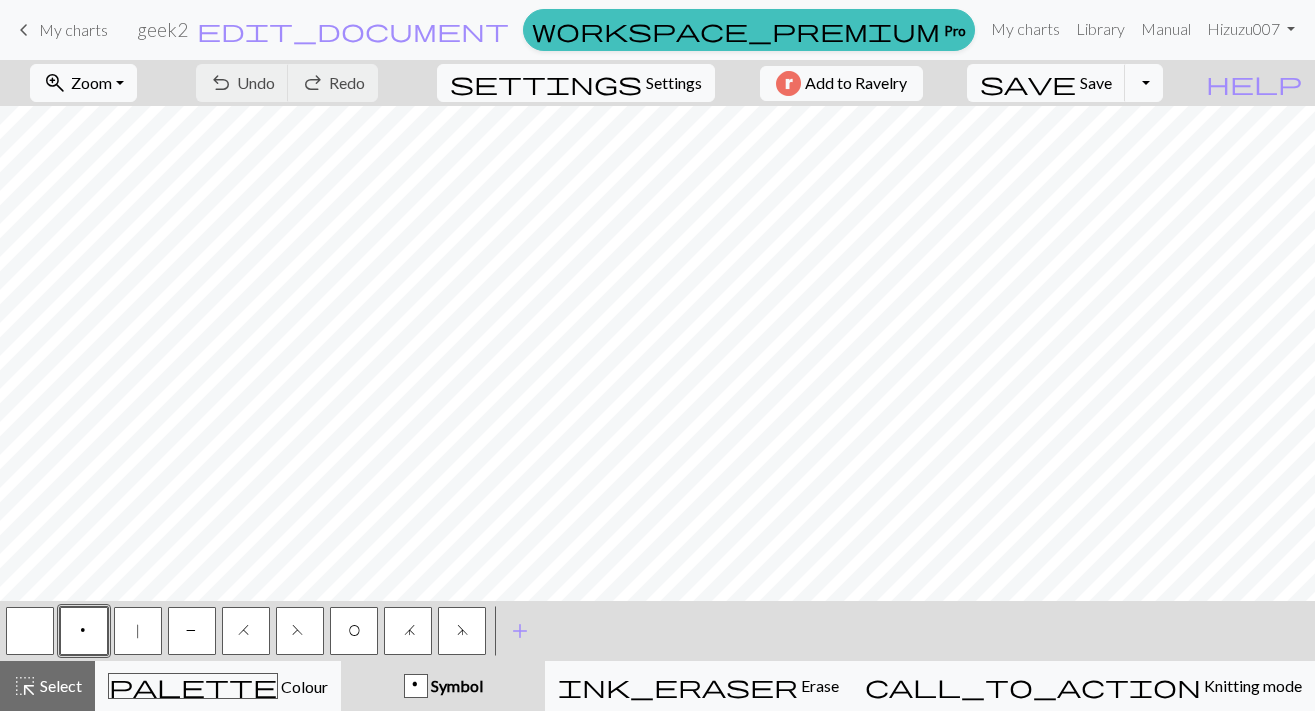 scroll, scrollTop: 0, scrollLeft: 0, axis: both 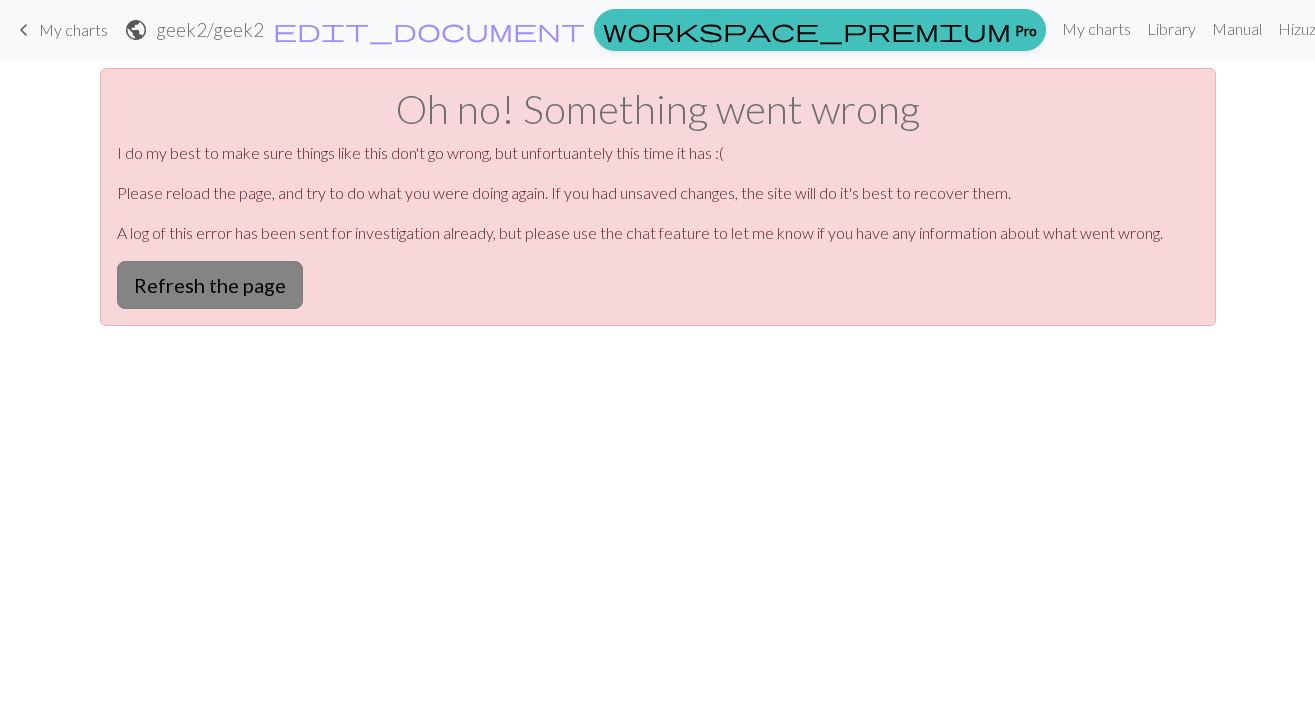click on "Refresh the page" at bounding box center [210, 285] 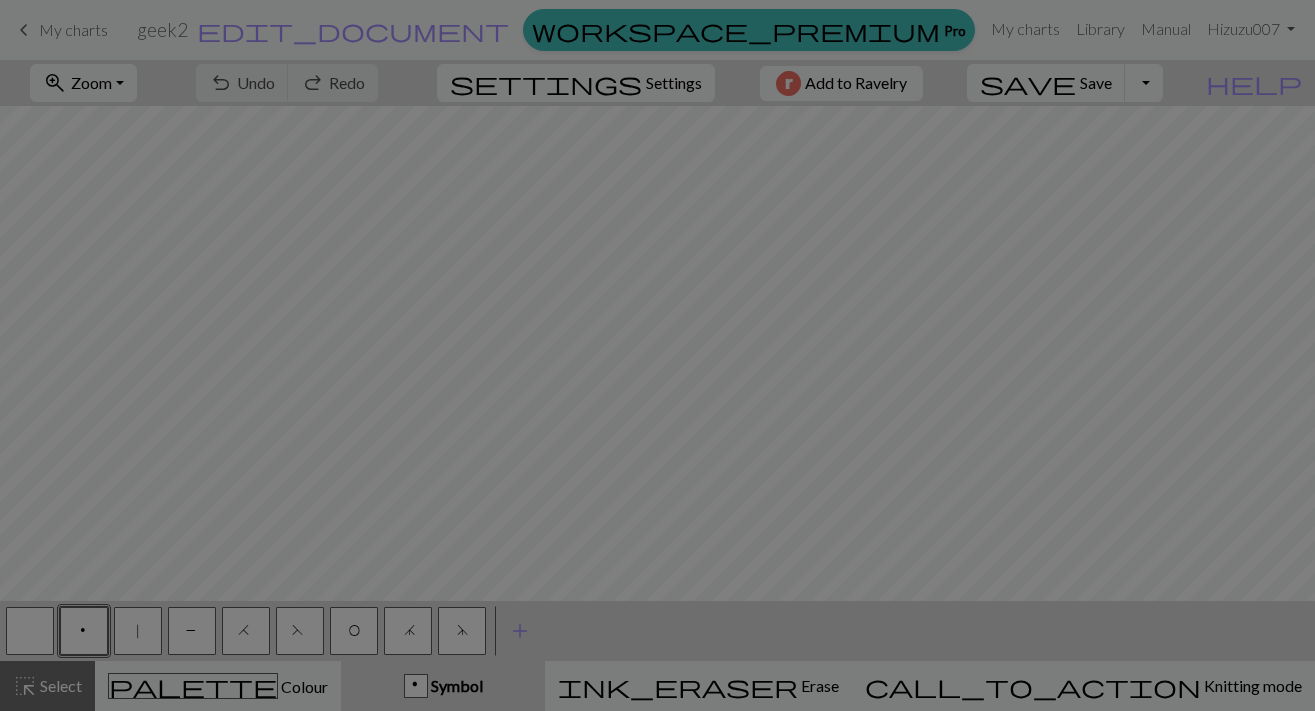 scroll, scrollTop: 0, scrollLeft: 0, axis: both 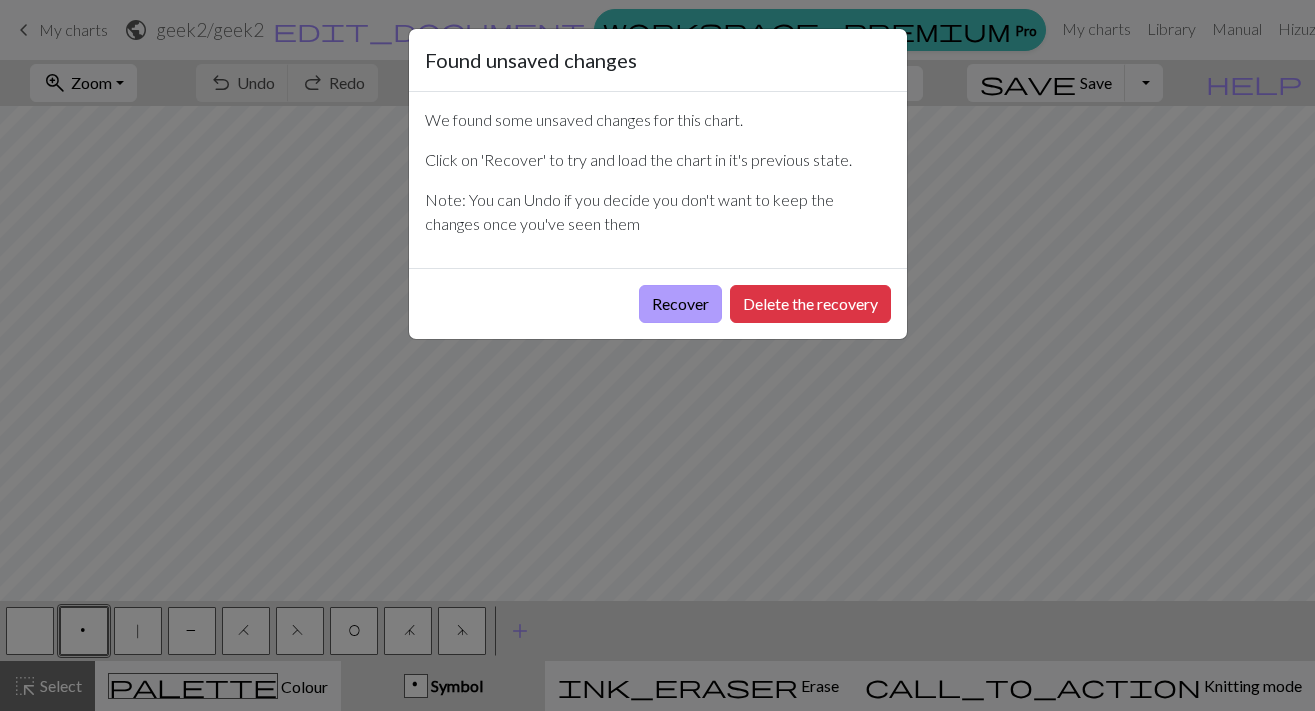 click on "Recover" at bounding box center [680, 304] 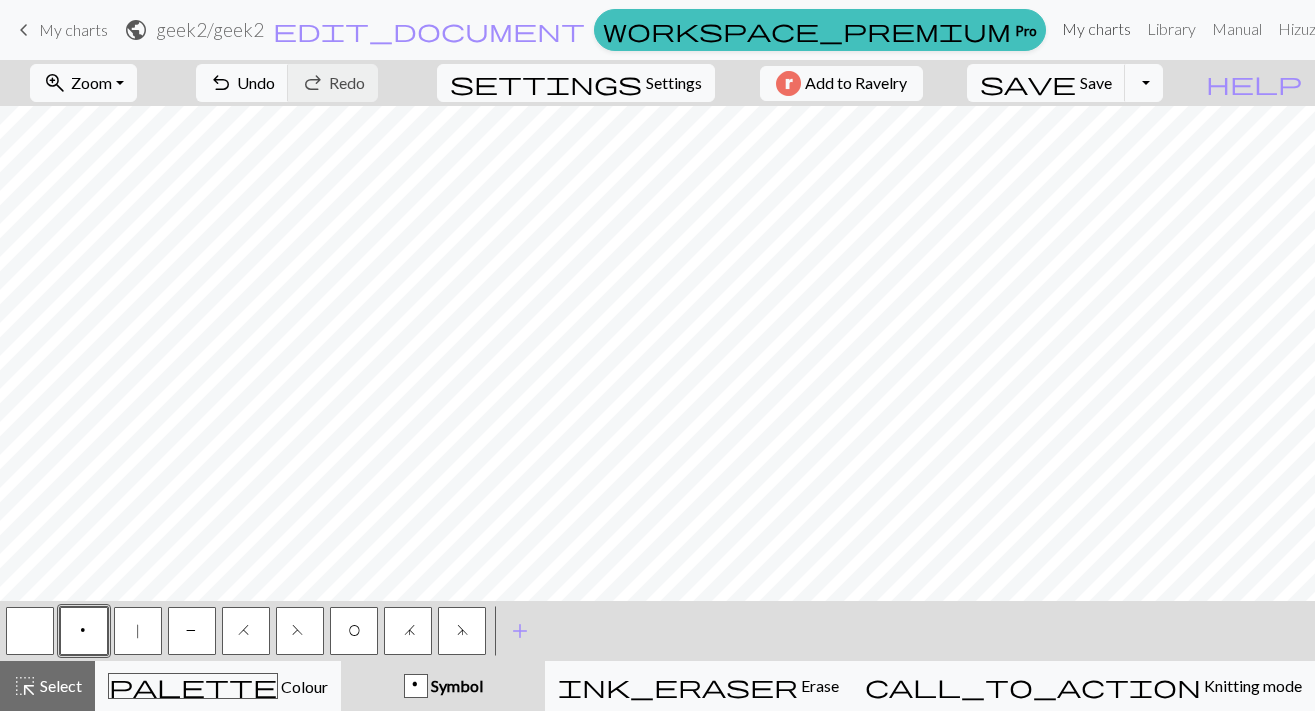 click on "My charts" at bounding box center [1096, 29] 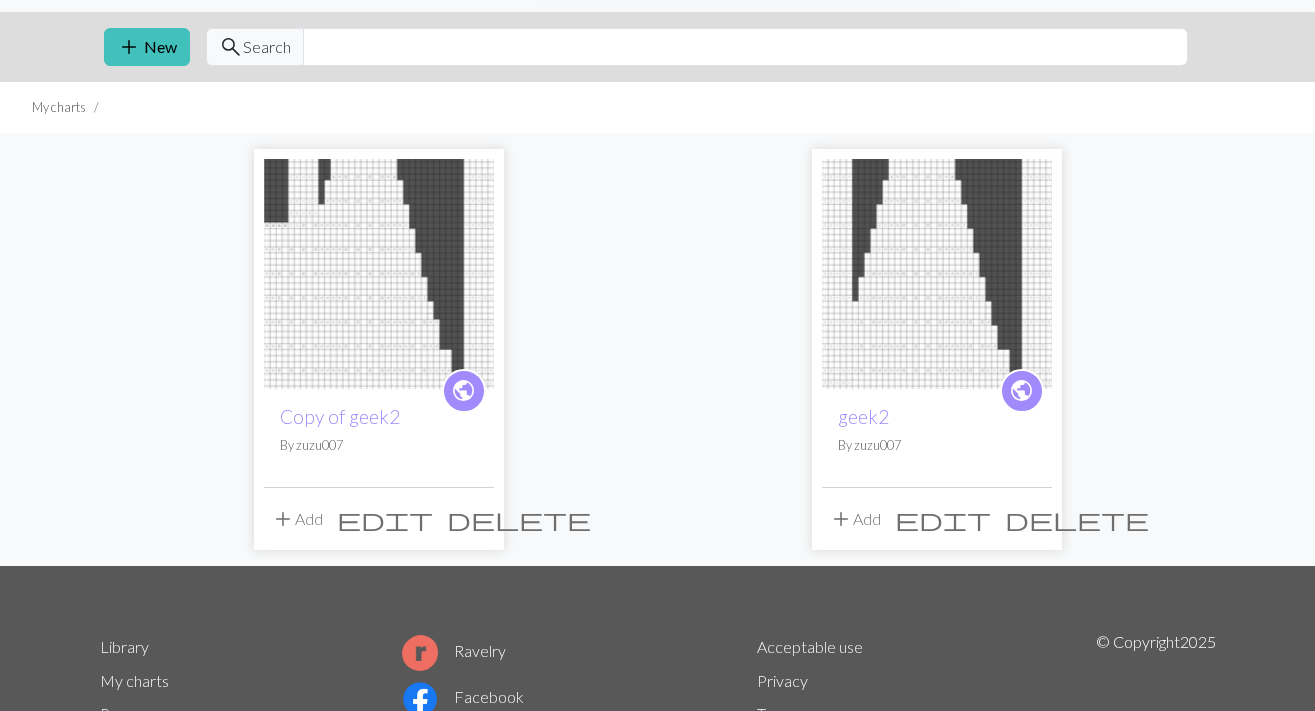 scroll, scrollTop: 94, scrollLeft: 0, axis: vertical 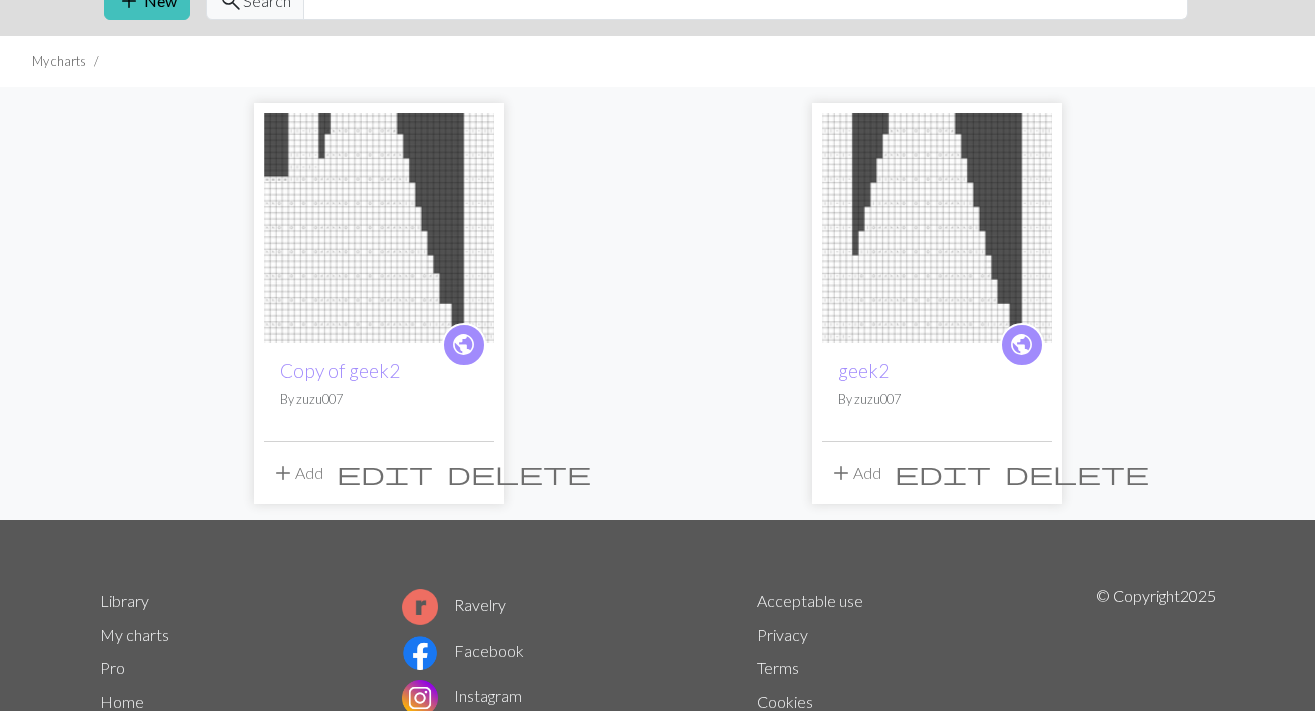 click at bounding box center (379, 228) 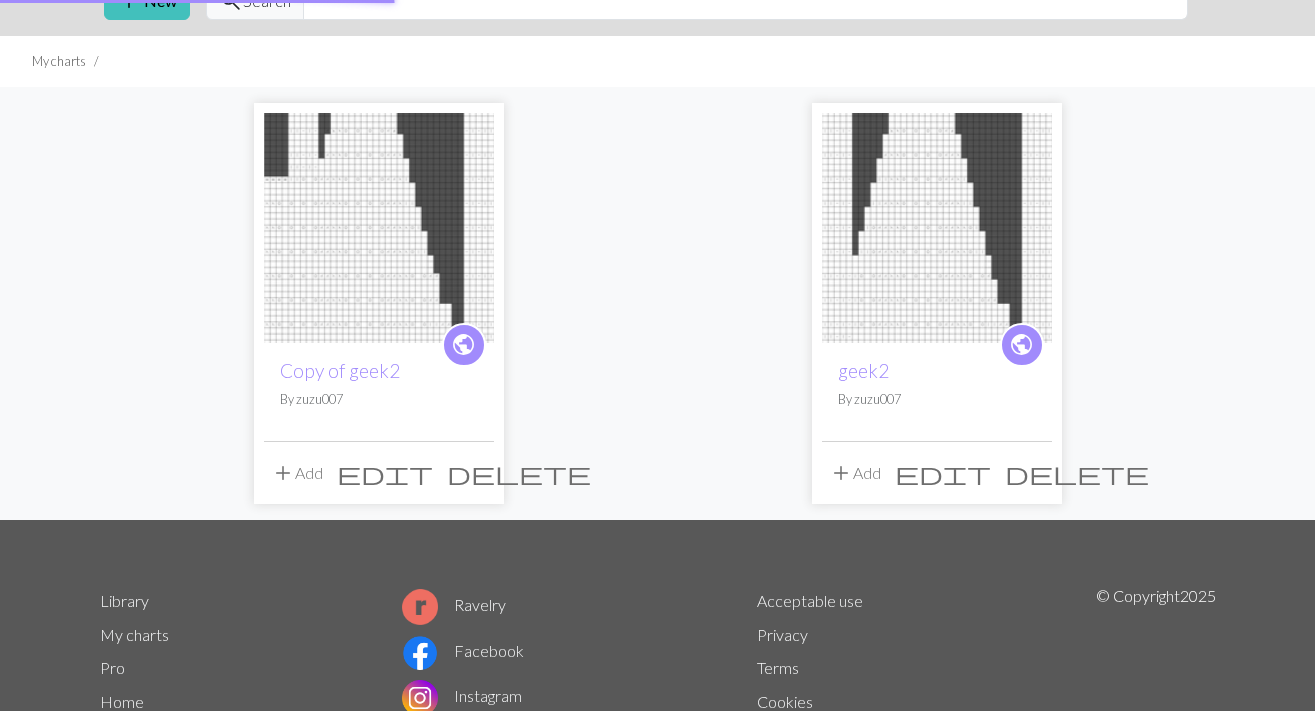 scroll, scrollTop: 0, scrollLeft: 0, axis: both 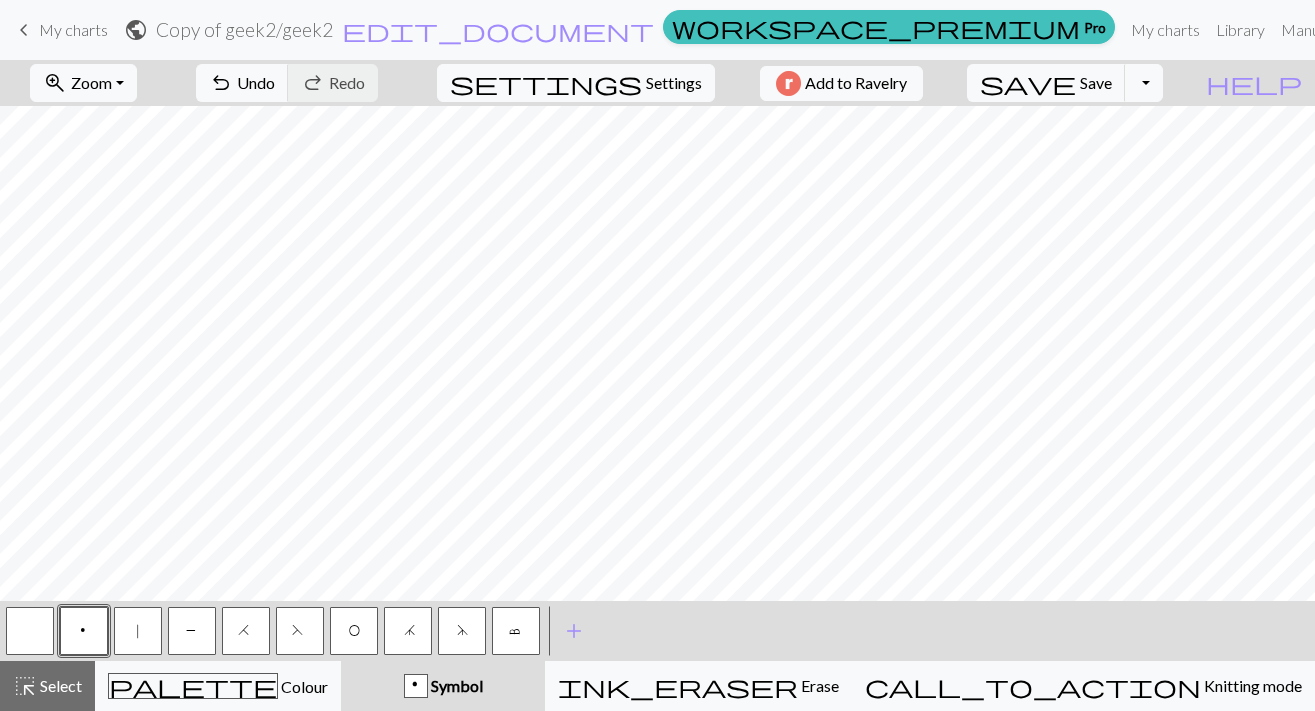 click at bounding box center (30, 631) 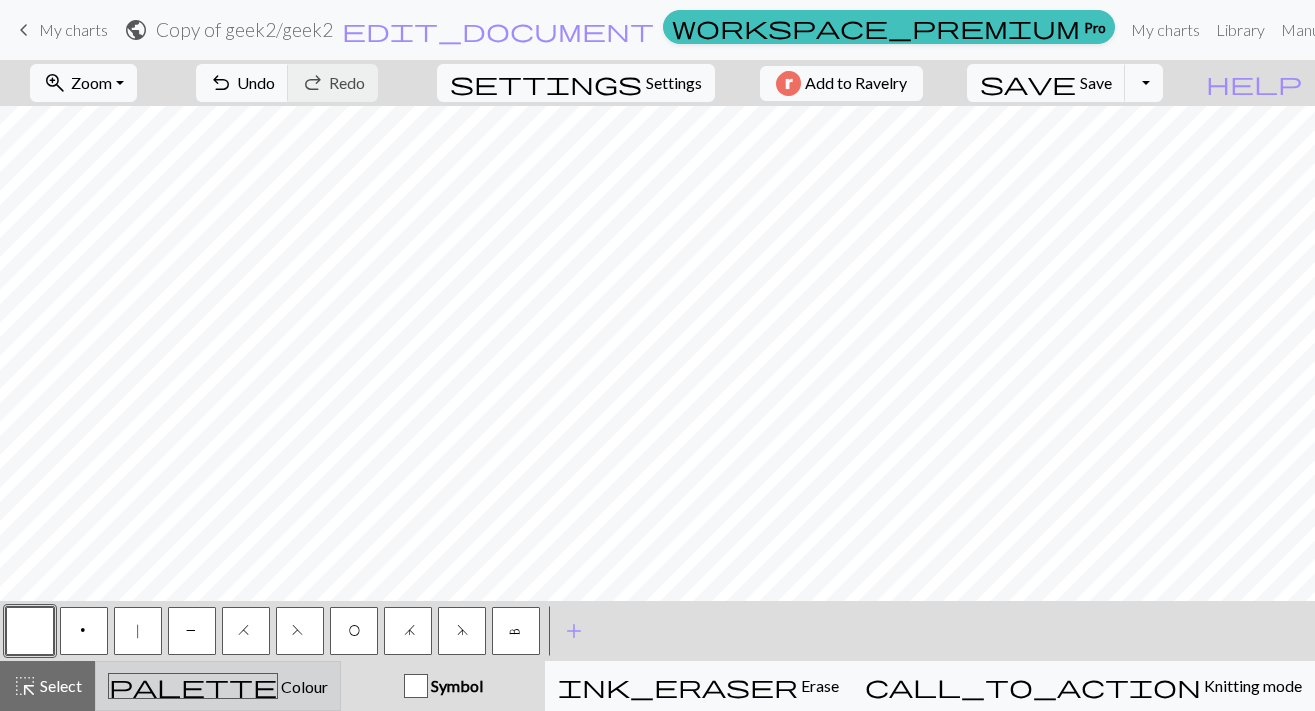click on "palette   Colour   Colour" at bounding box center [218, 686] 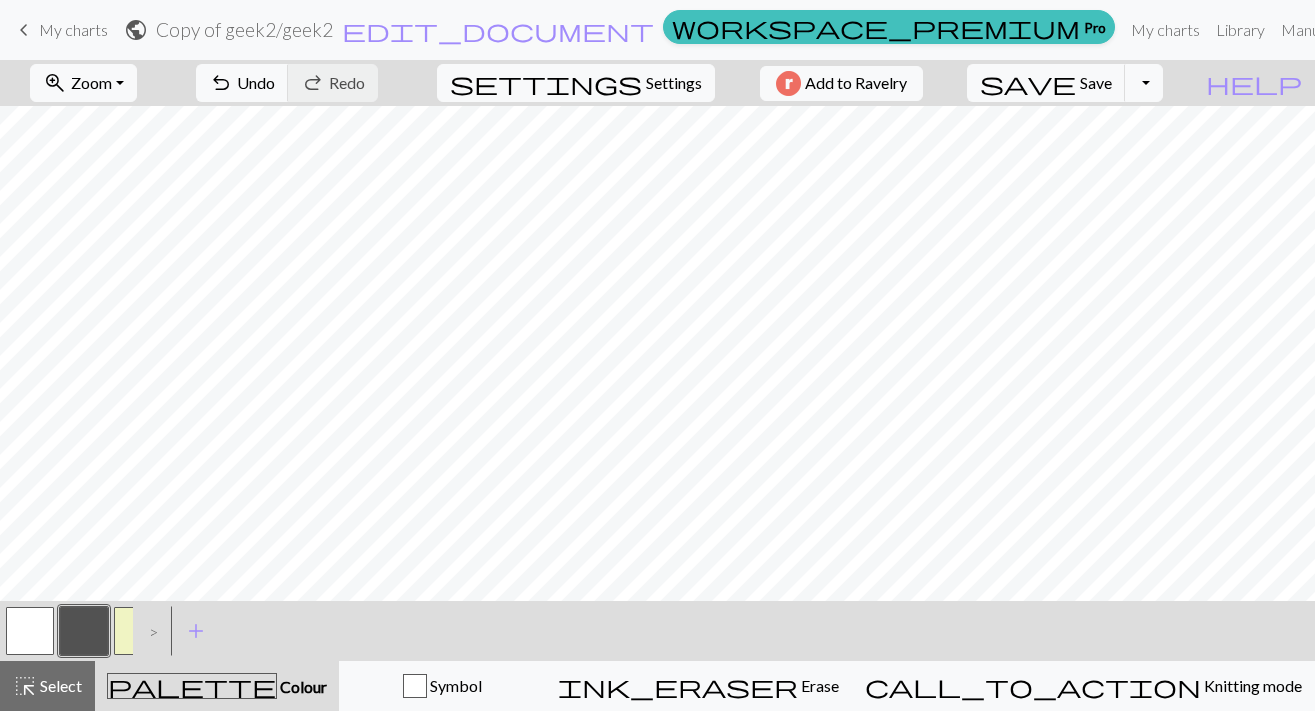 click at bounding box center [84, 631] 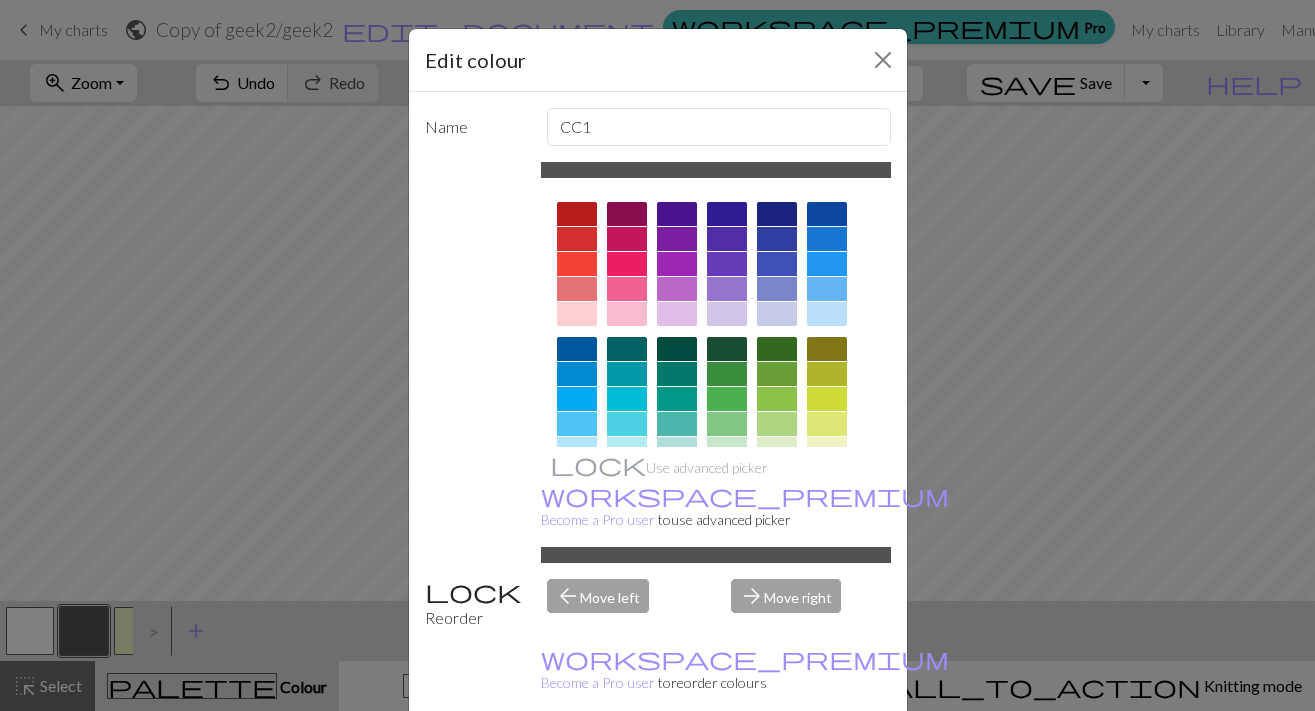 click on "Done" at bounding box center [778, 762] 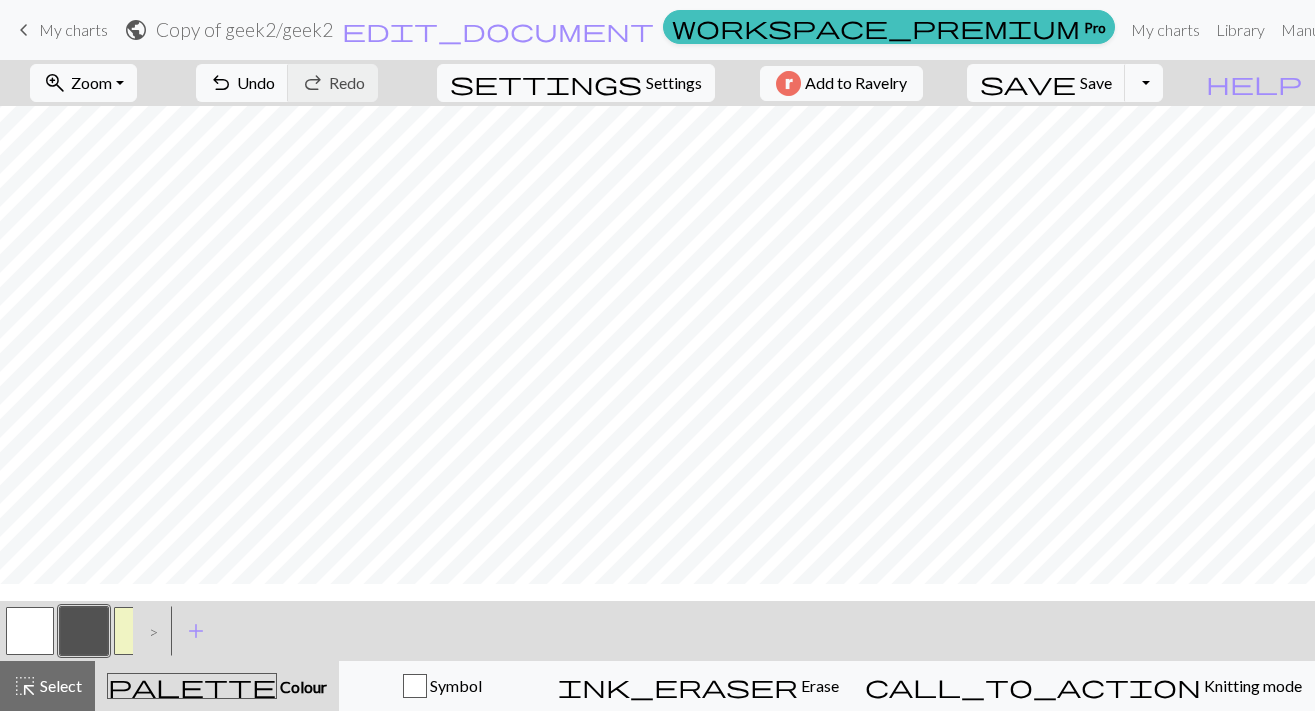 scroll, scrollTop: 630, scrollLeft: 0, axis: vertical 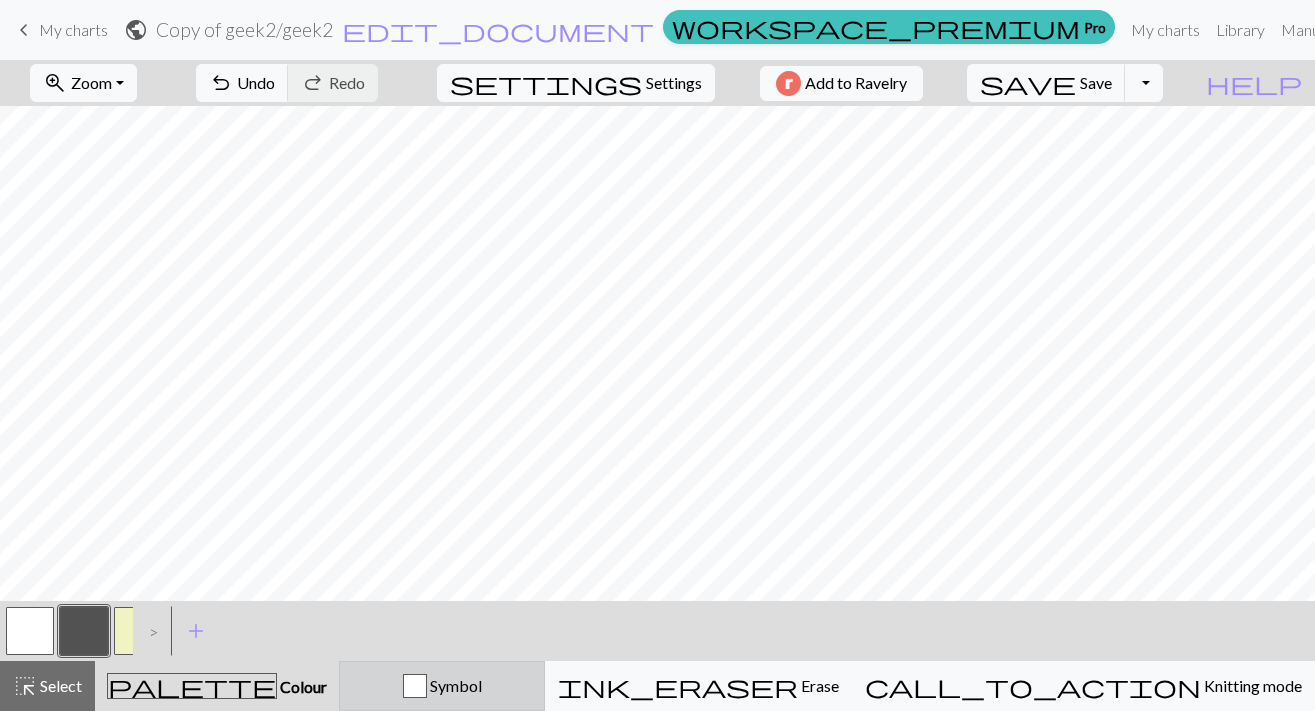click on "Symbol" at bounding box center (454, 685) 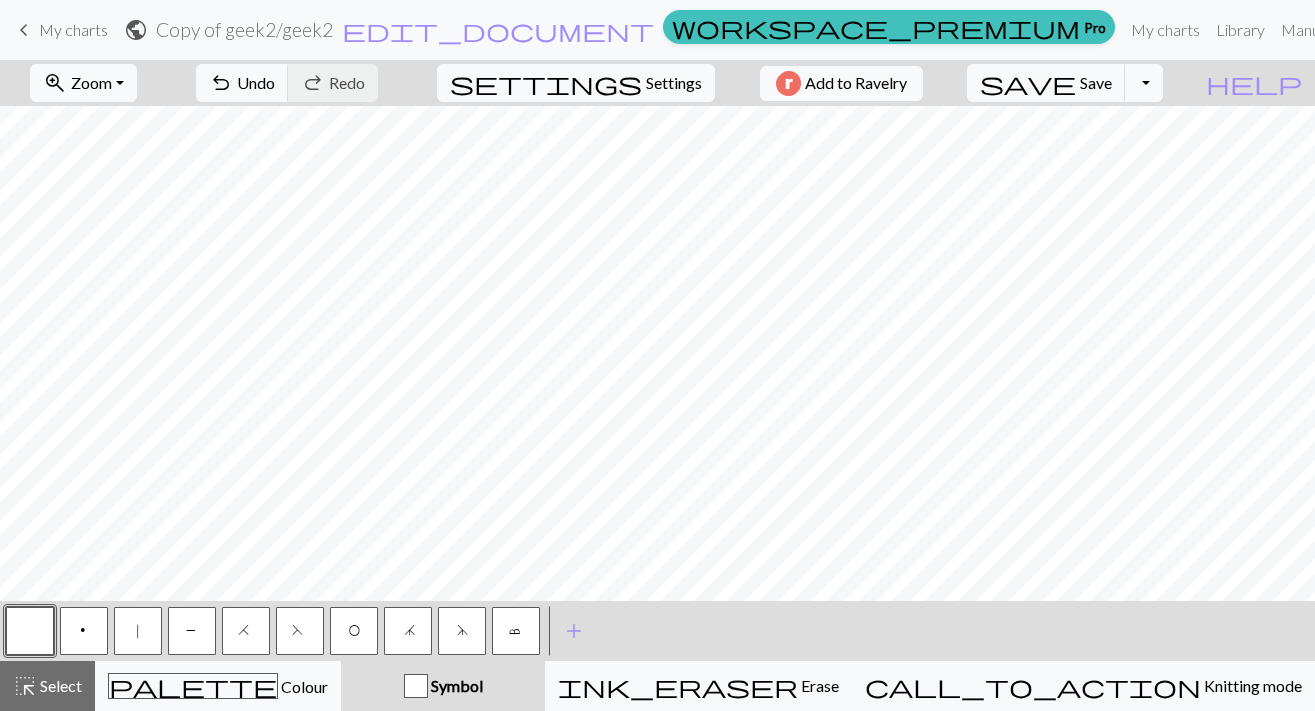 click on "|" at bounding box center [138, 631] 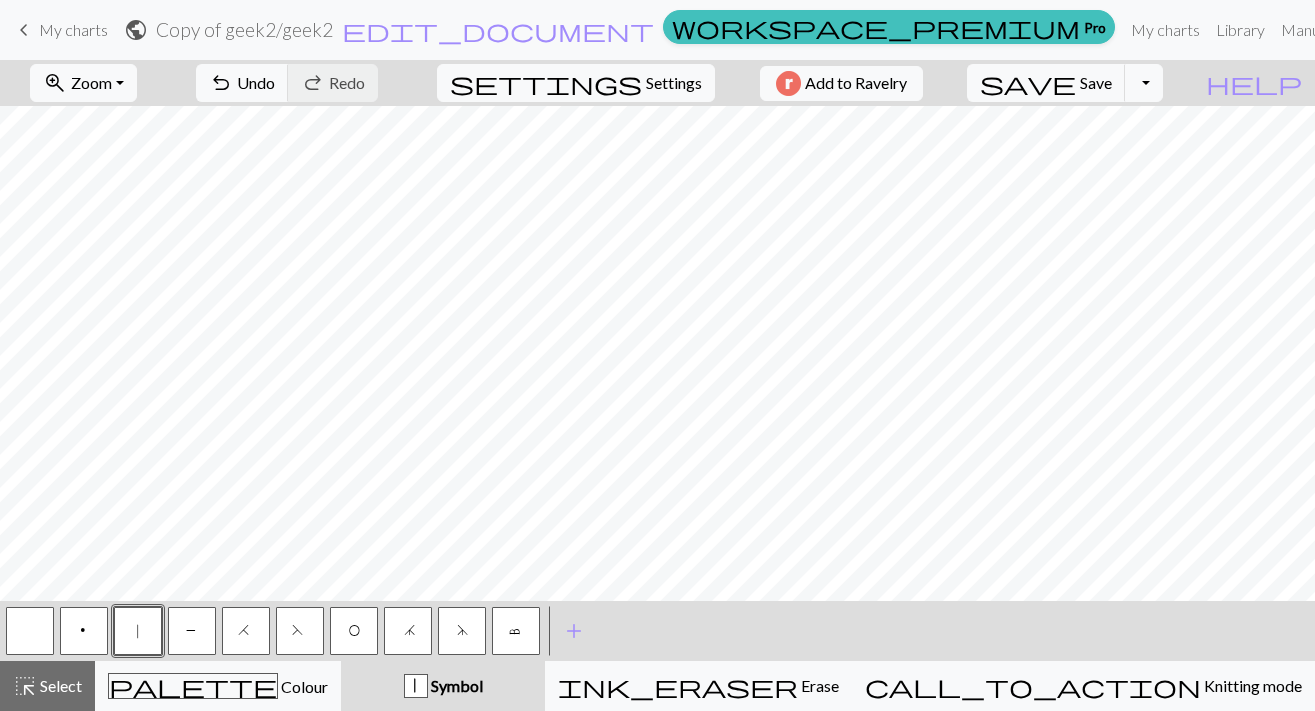 click at bounding box center (30, 631) 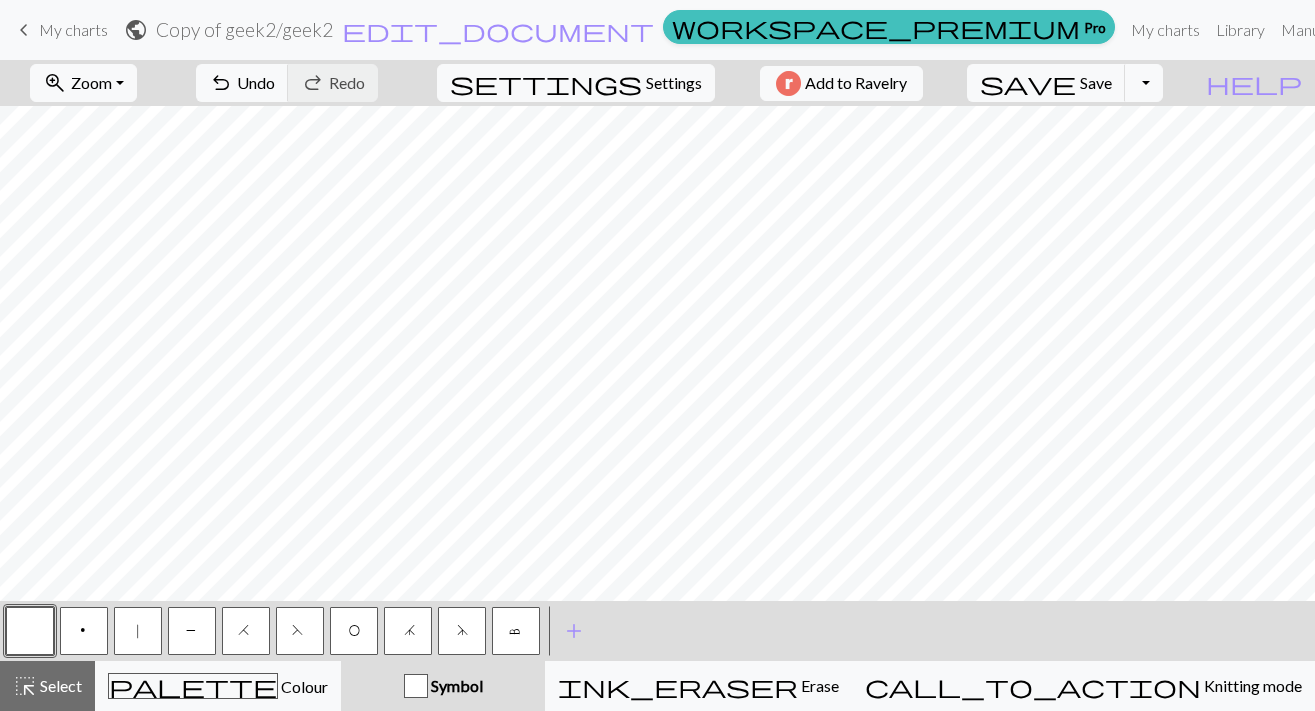 click on "P" at bounding box center [192, 631] 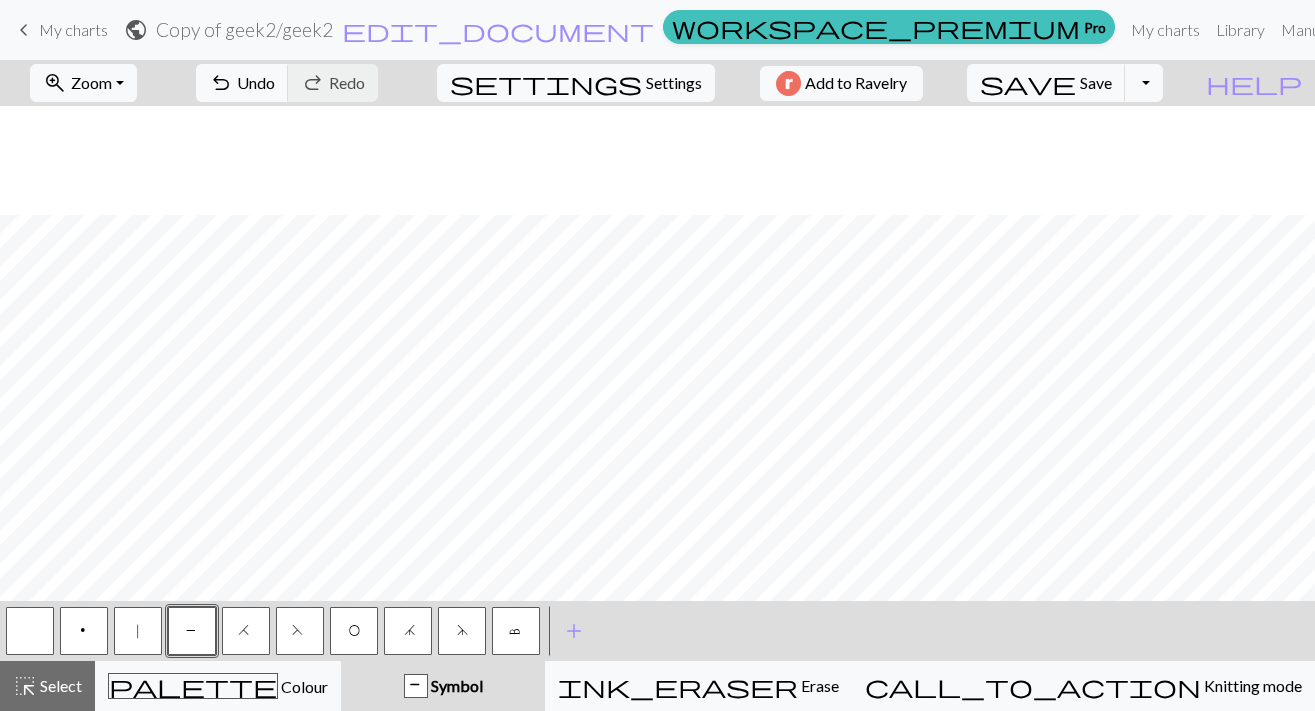 scroll, scrollTop: 627, scrollLeft: 0, axis: vertical 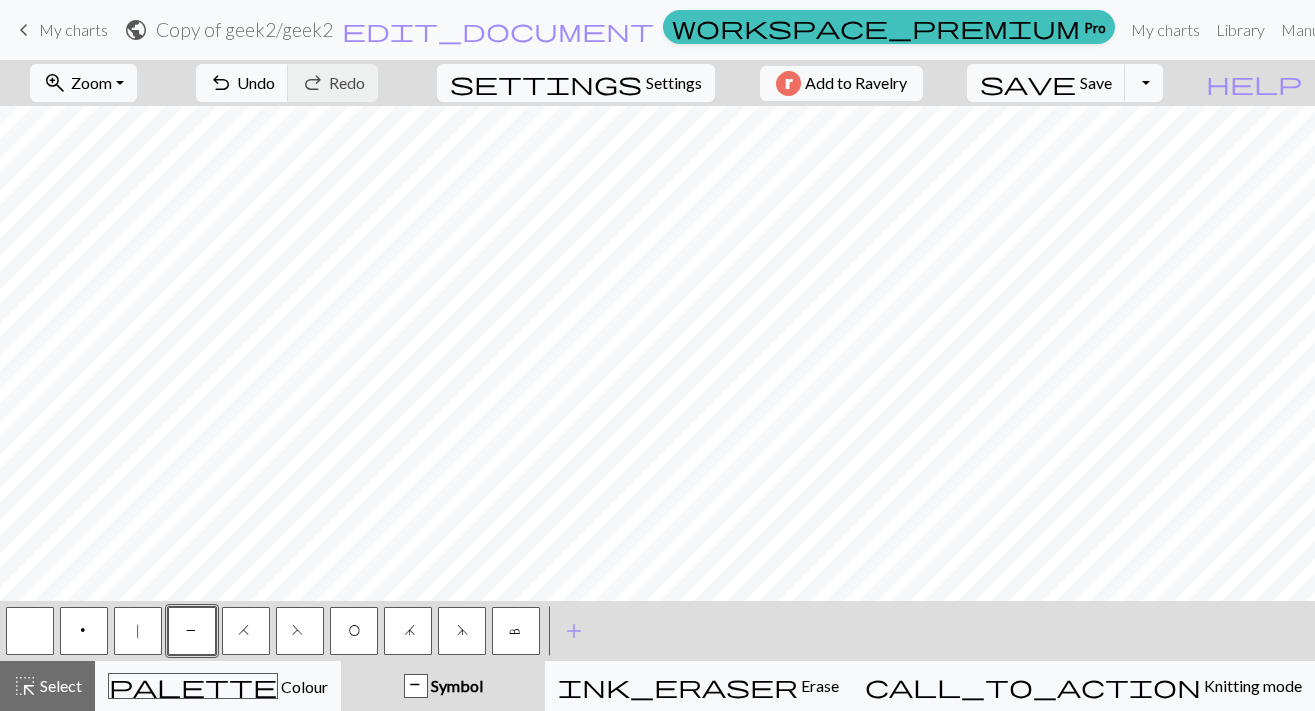 click at bounding box center (30, 631) 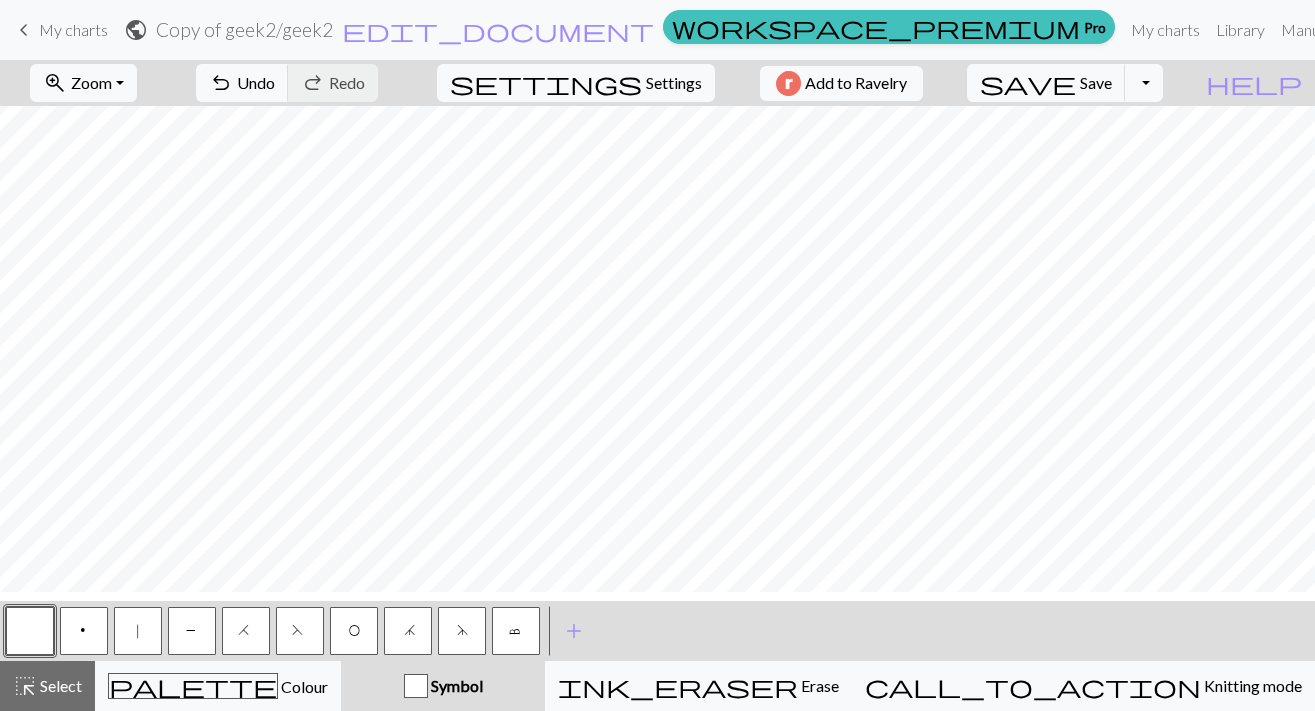 scroll, scrollTop: 575, scrollLeft: 0, axis: vertical 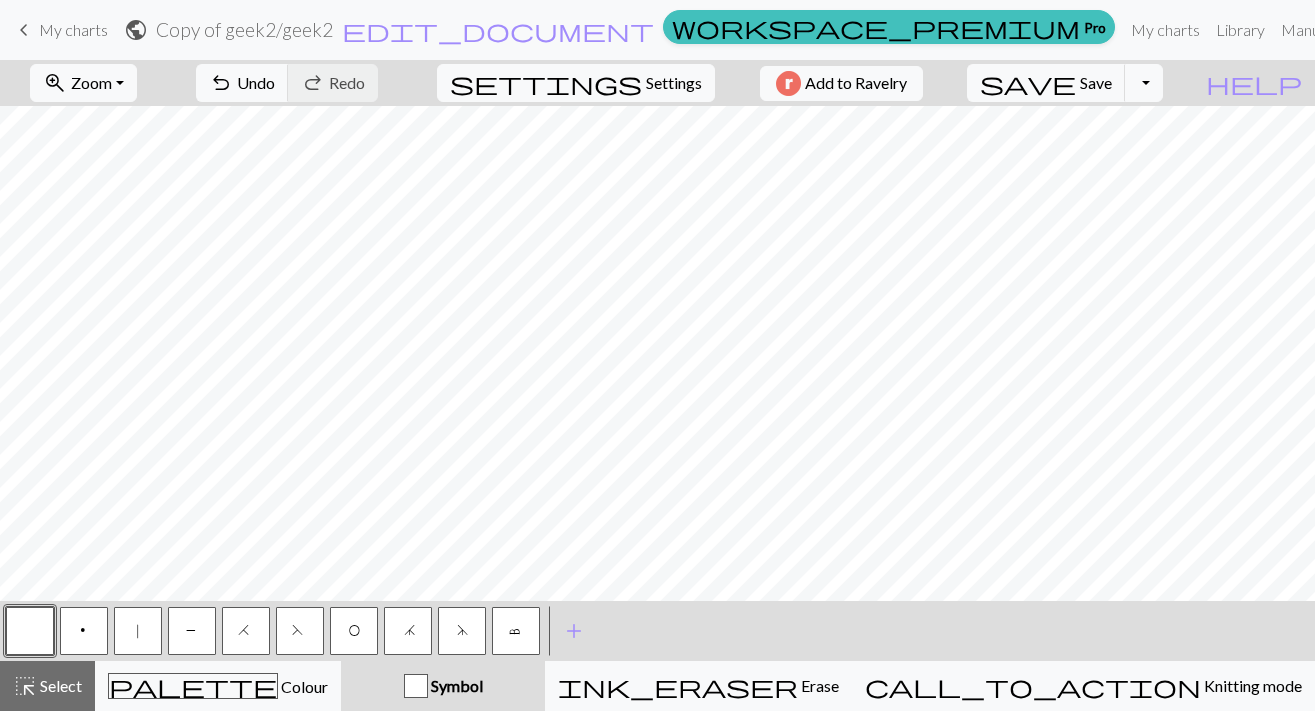 click on "P" at bounding box center (192, 631) 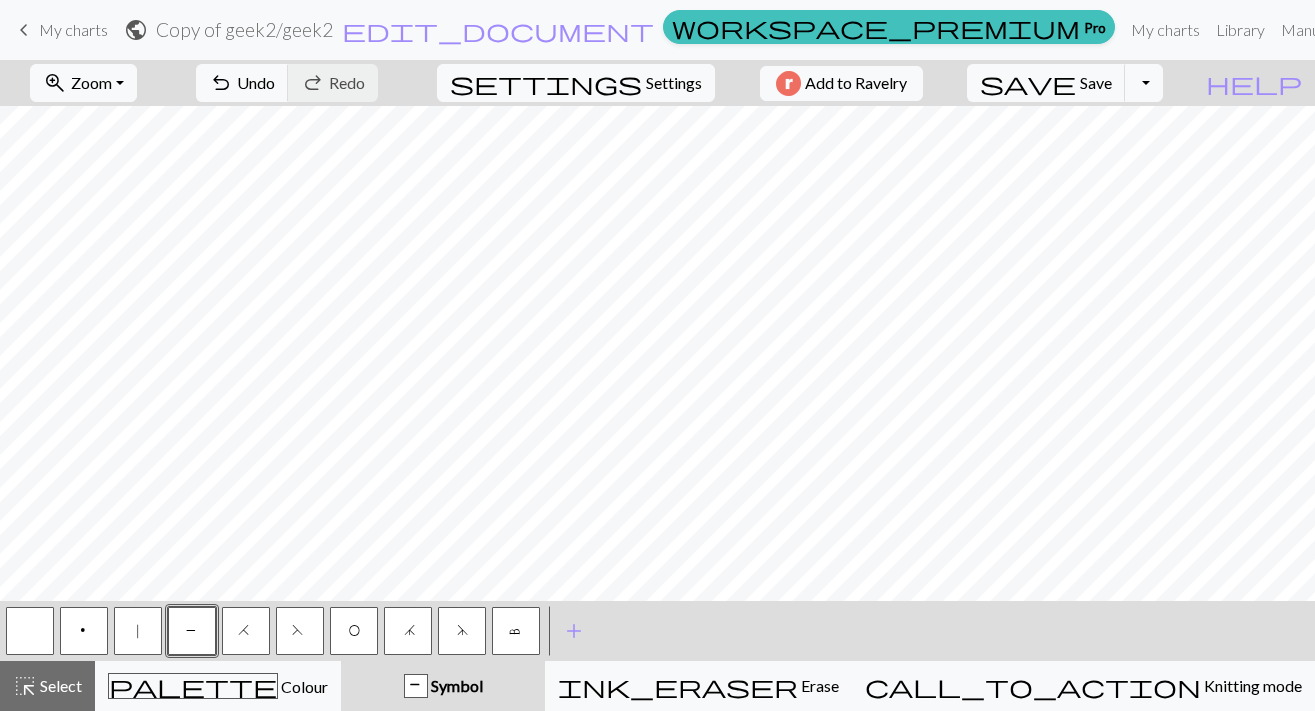 scroll, scrollTop: 337, scrollLeft: 0, axis: vertical 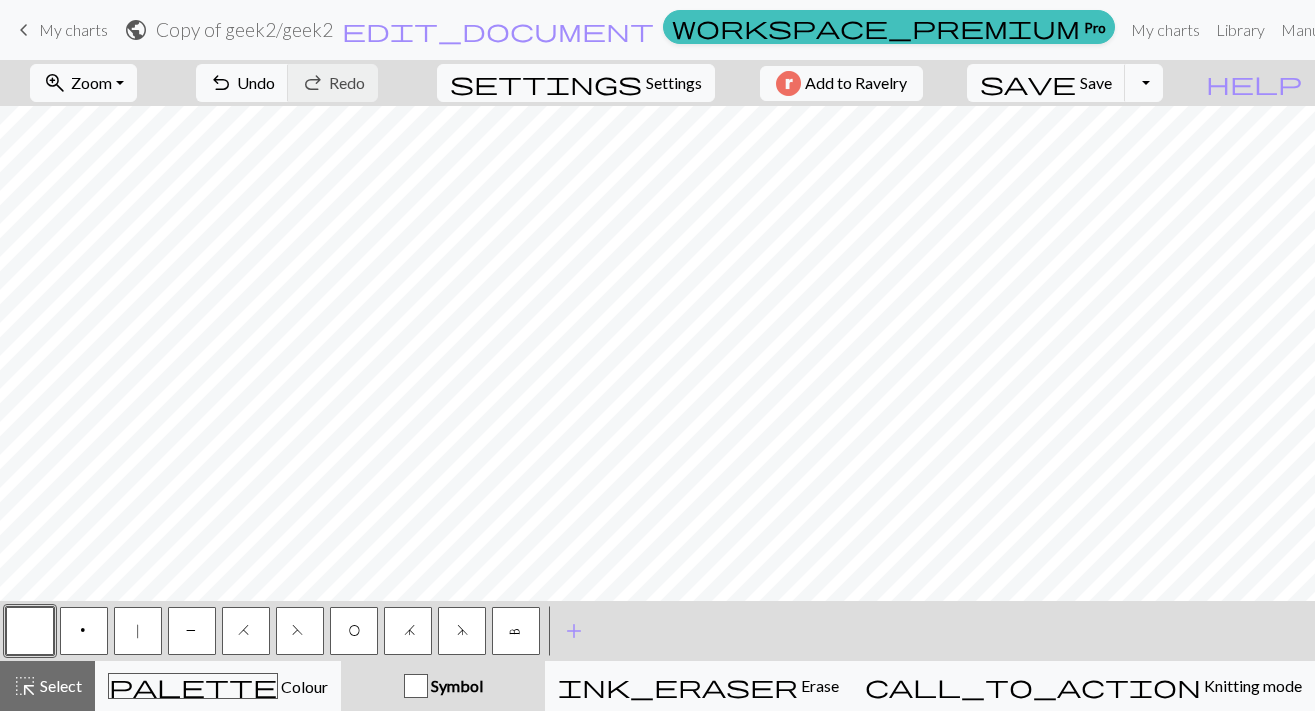 click on "P" at bounding box center (192, 631) 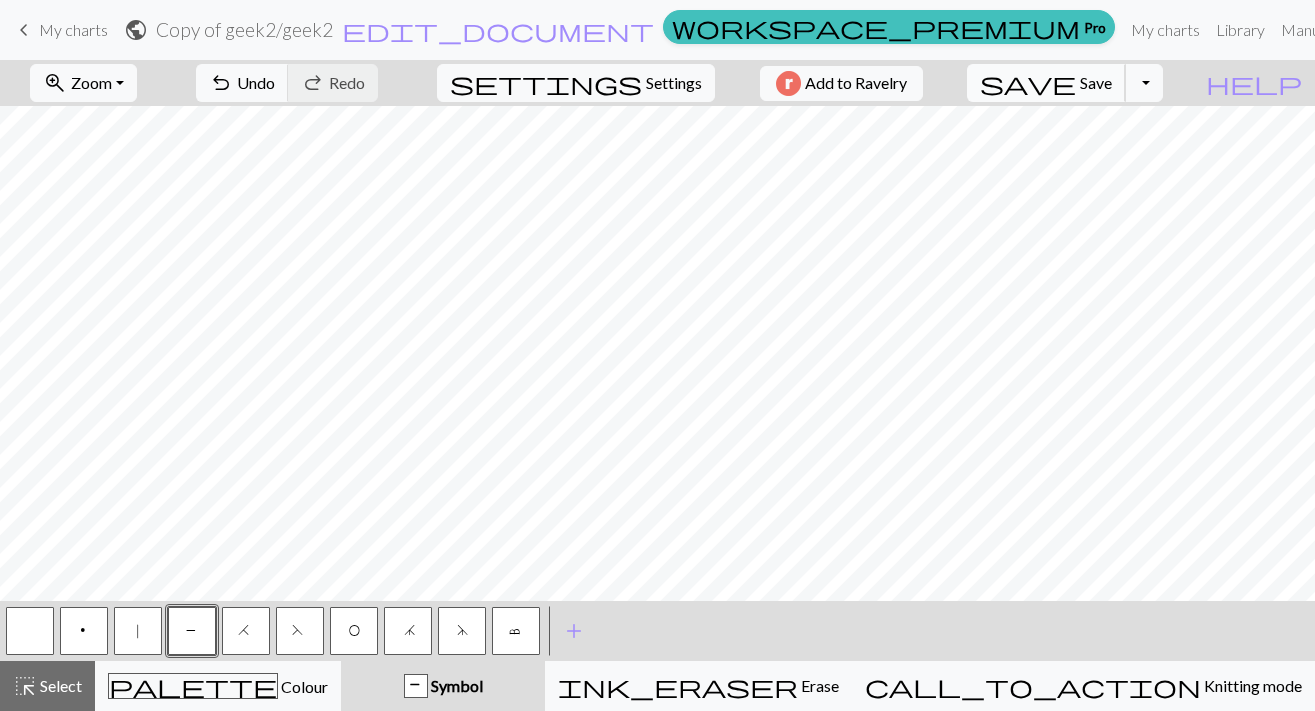 click on "Save" at bounding box center [1096, 82] 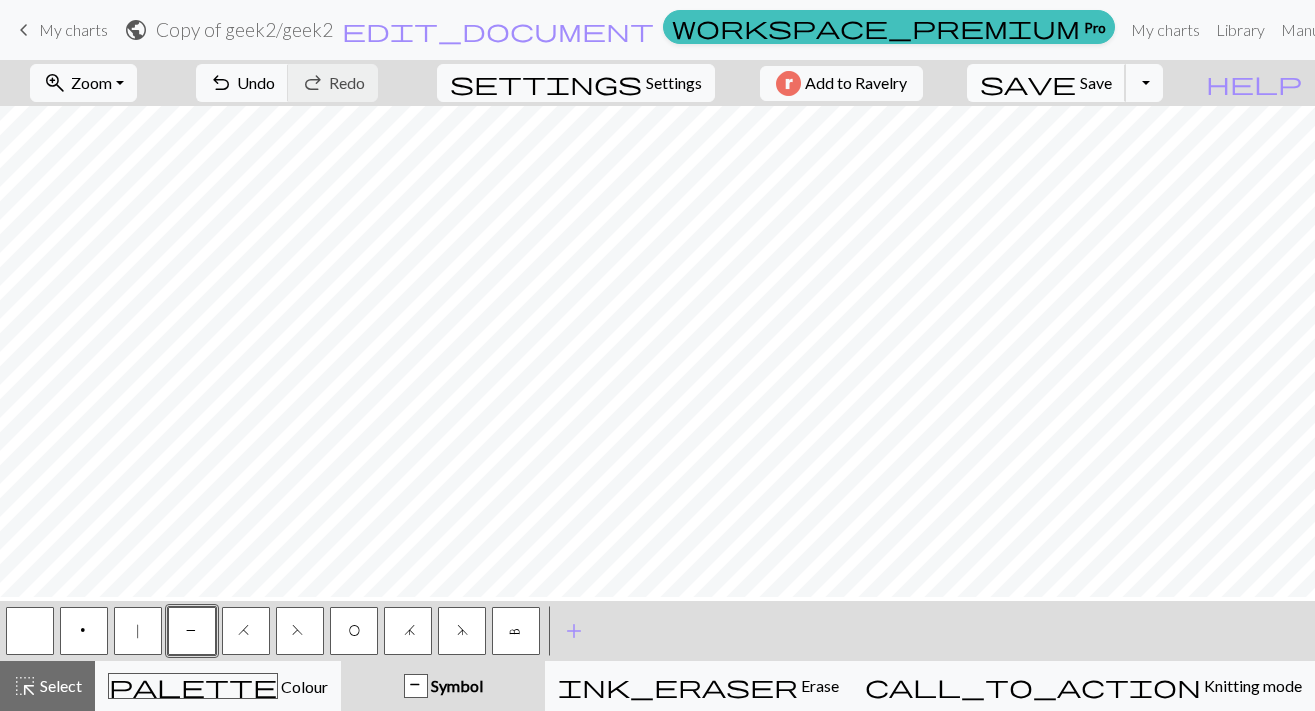 scroll, scrollTop: 17, scrollLeft: 0, axis: vertical 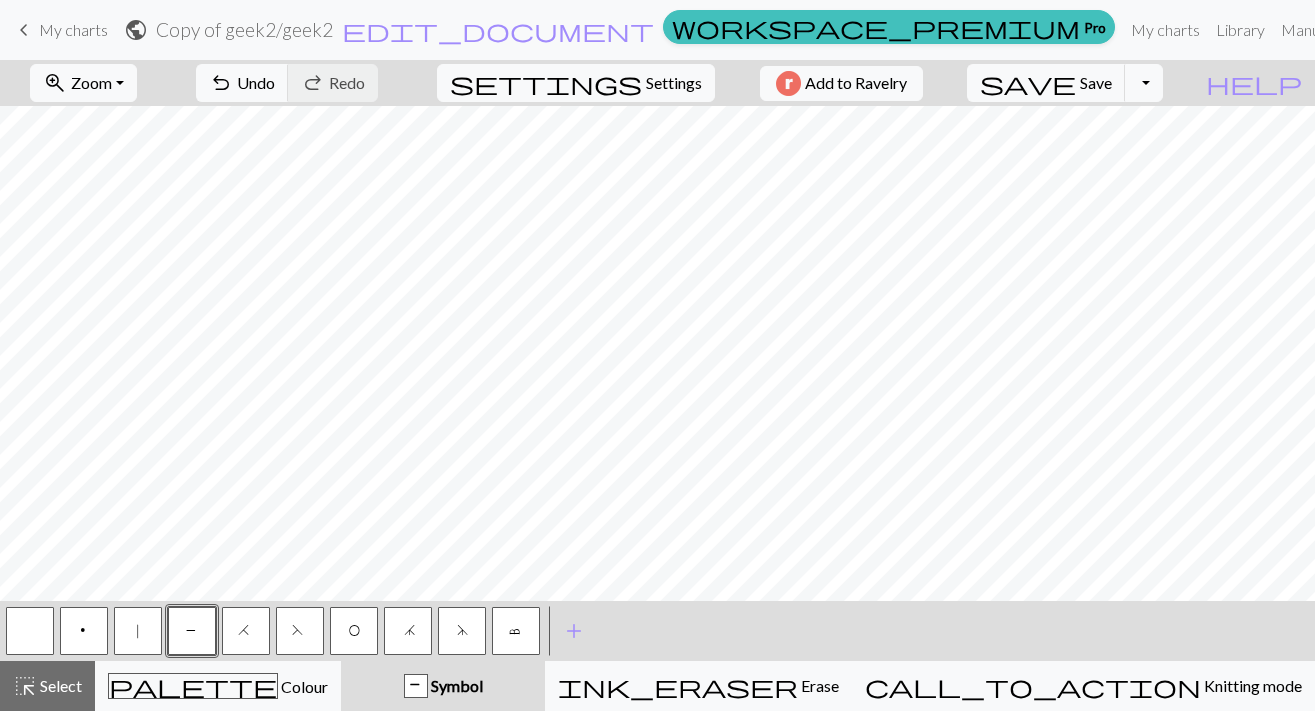 click at bounding box center (30, 631) 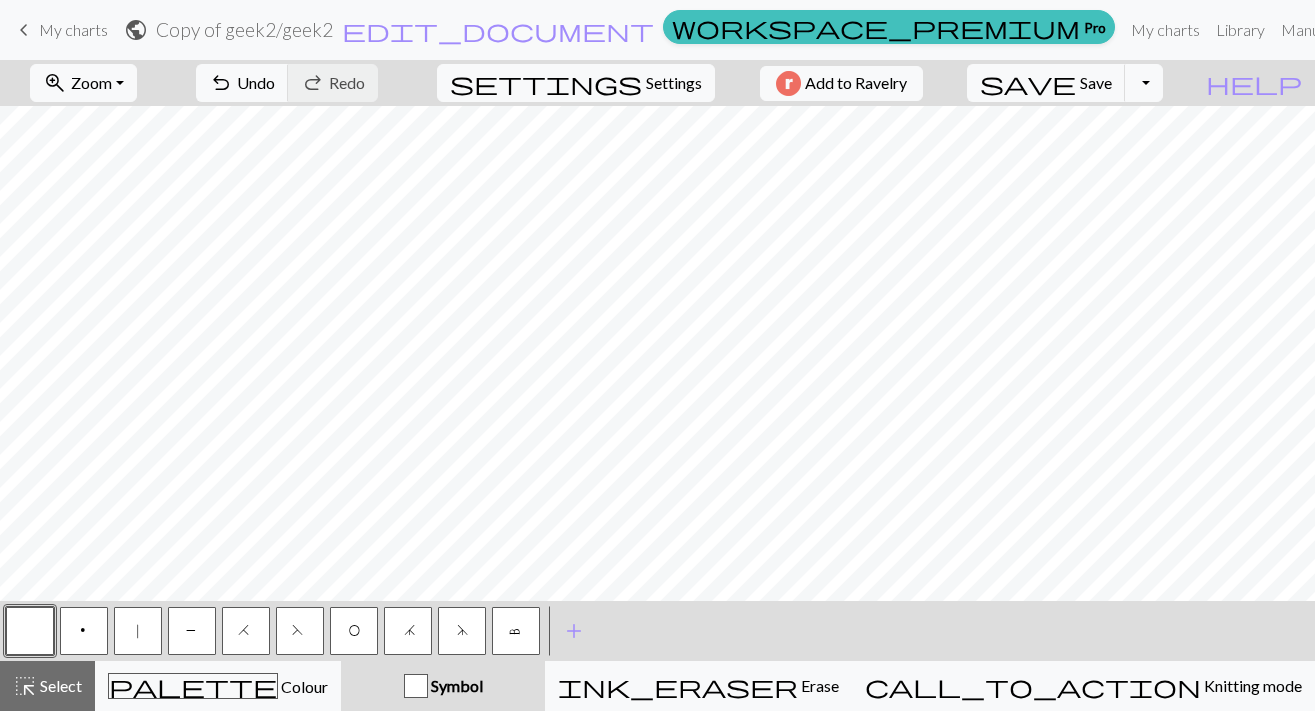 scroll, scrollTop: 0, scrollLeft: 0, axis: both 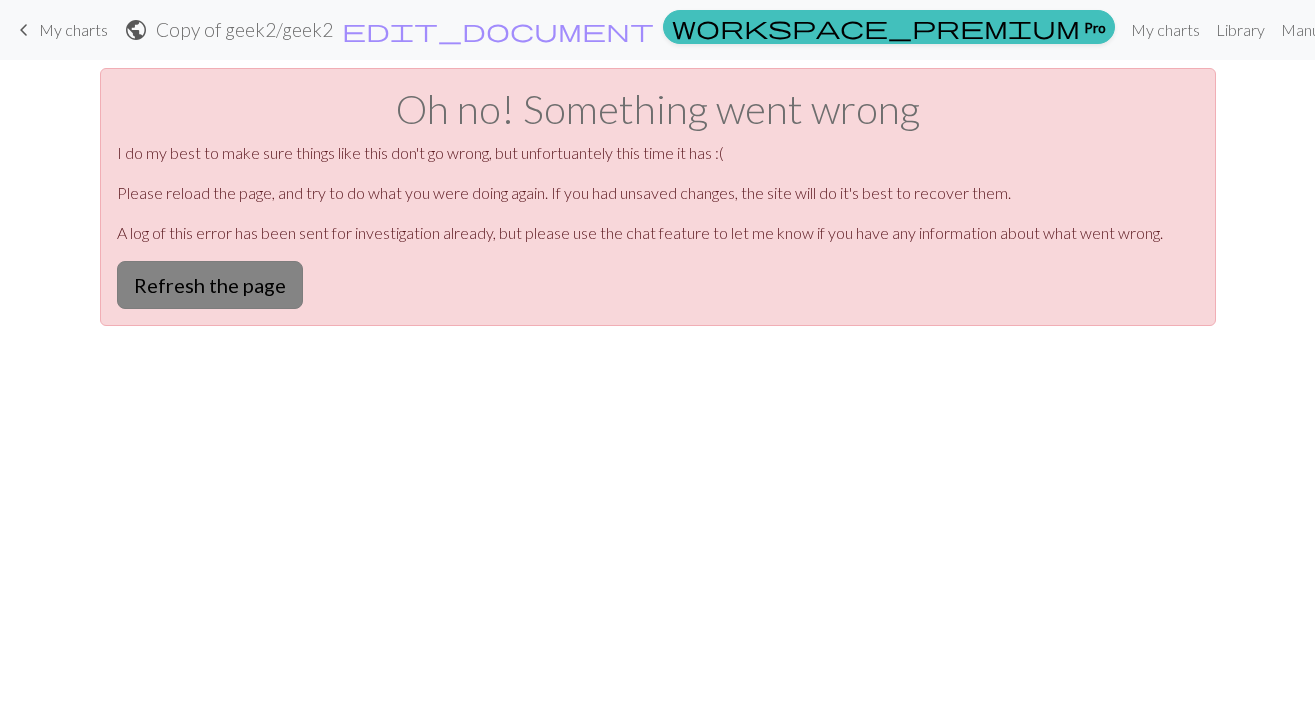 click on "Refresh the page" at bounding box center [210, 285] 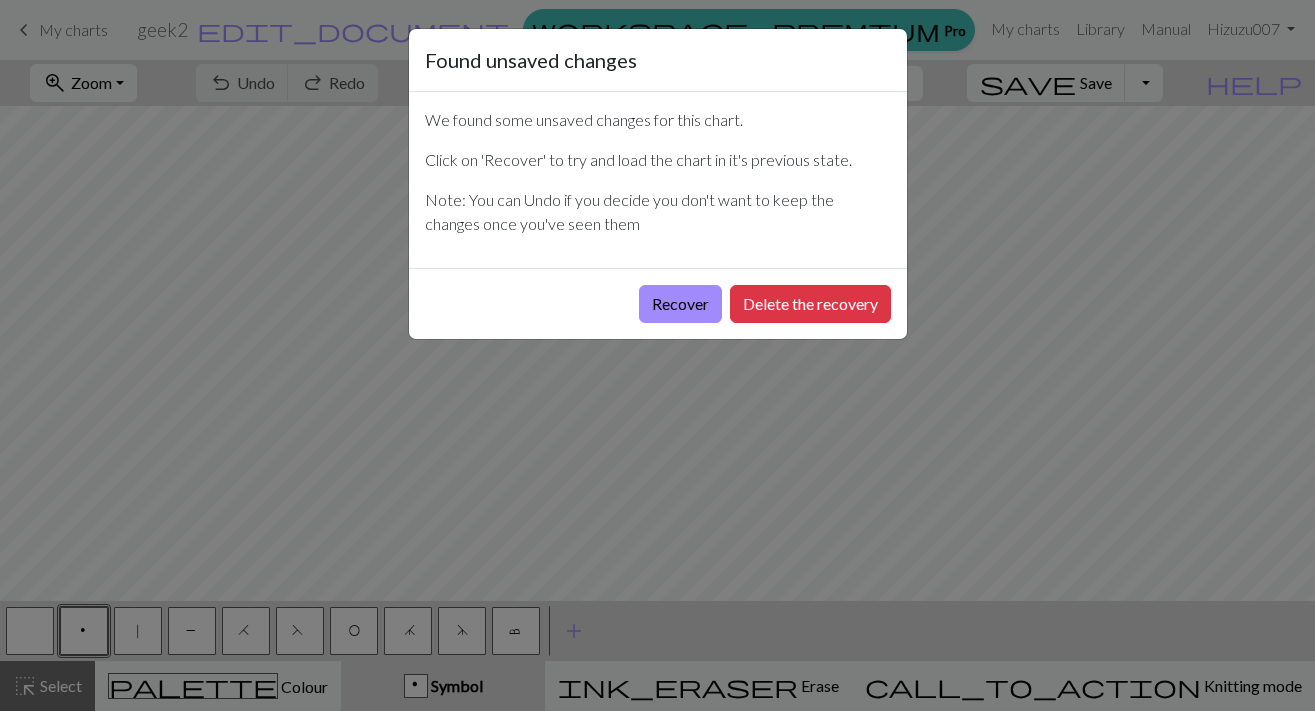 scroll, scrollTop: 0, scrollLeft: 0, axis: both 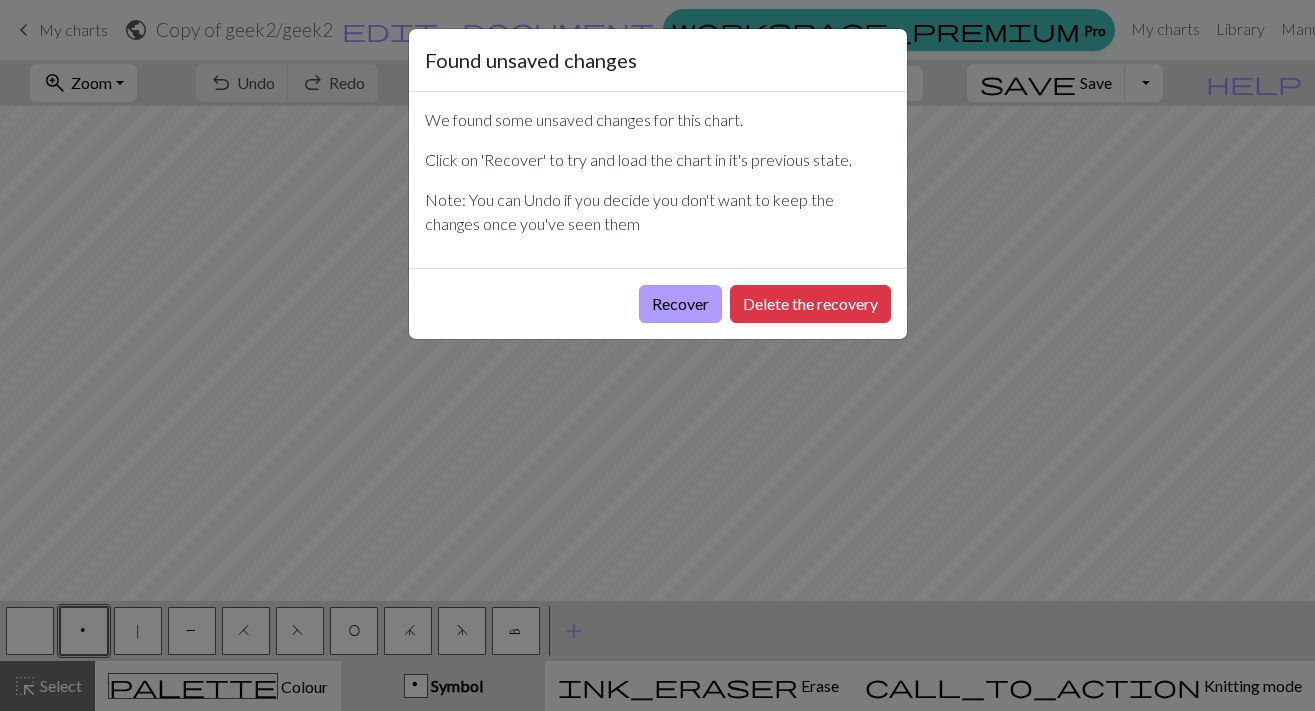 click on "Recover" at bounding box center (680, 304) 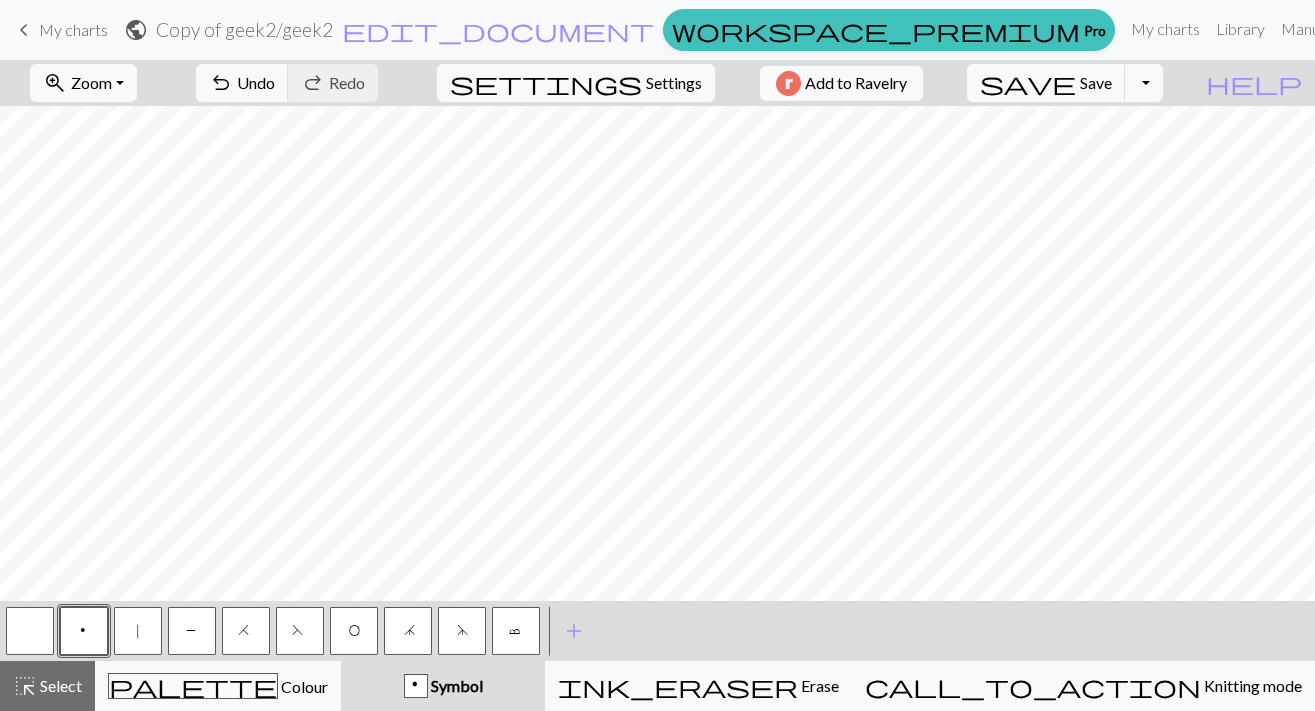 scroll, scrollTop: 0, scrollLeft: 0, axis: both 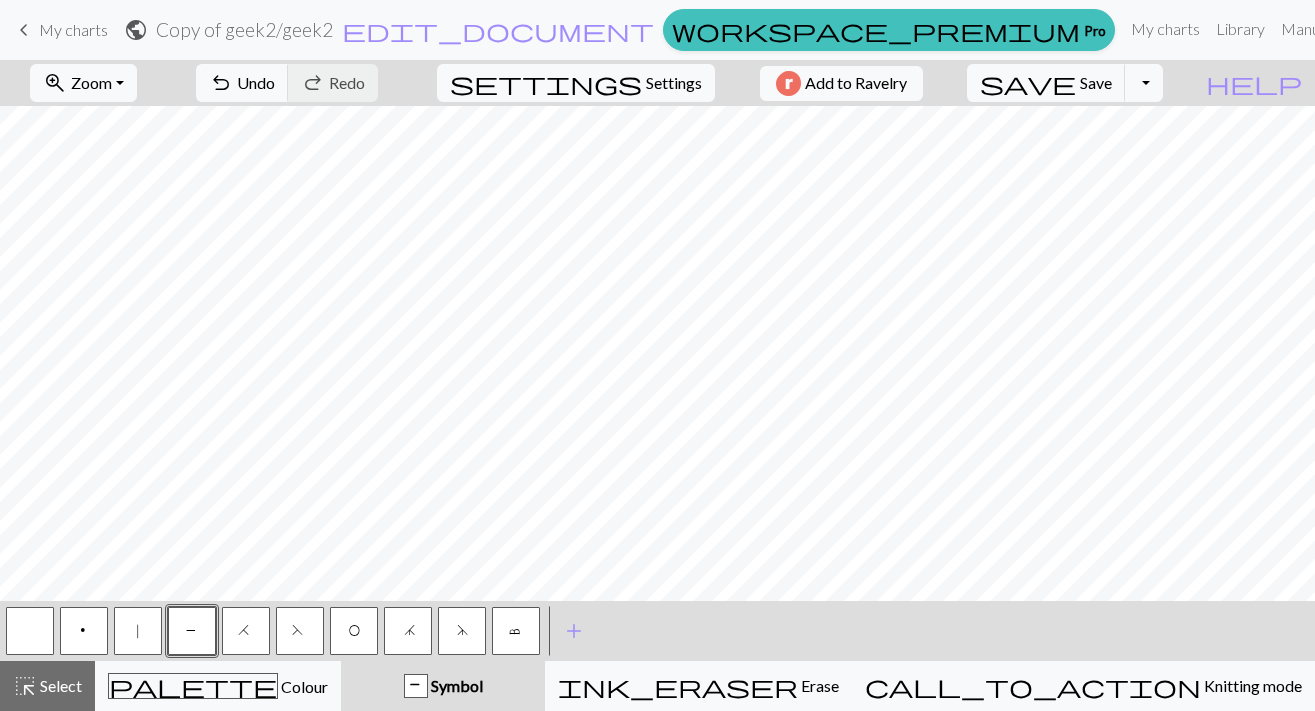 click at bounding box center [30, 631] 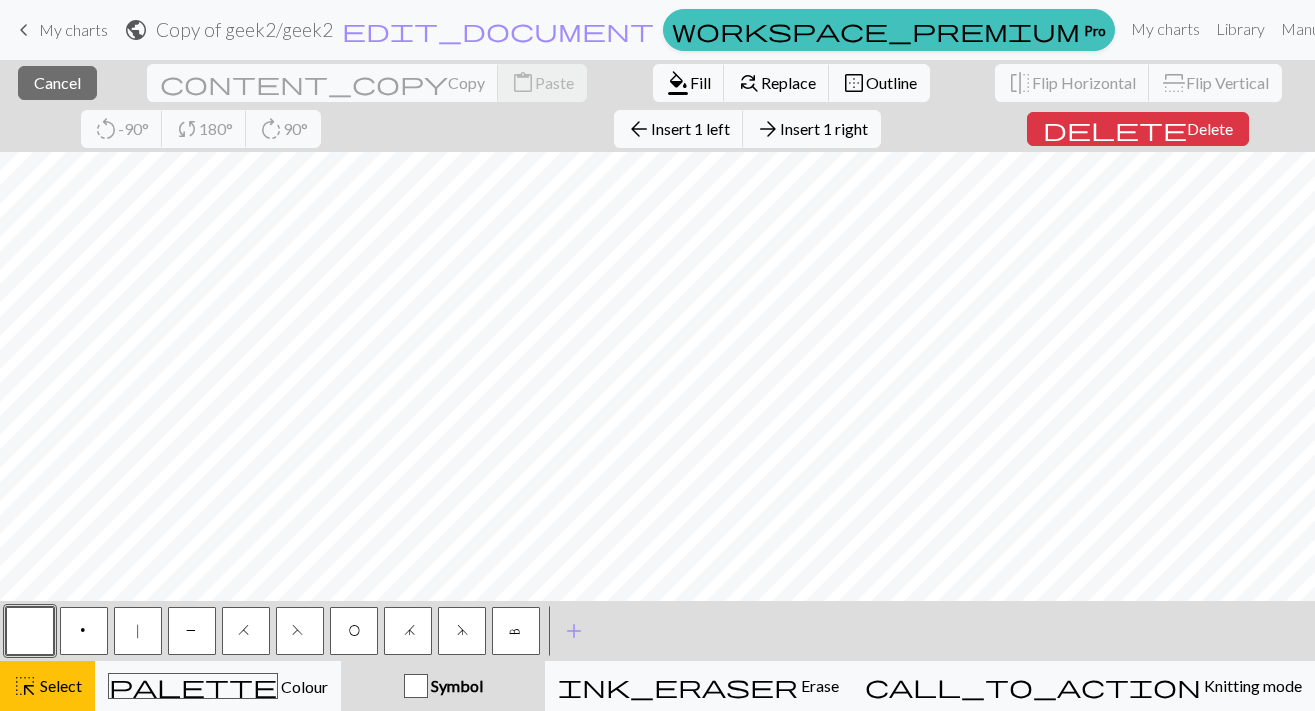 click on "close Cancel content_copy  Copy content_paste  Paste format_color_fill  Fill find_replace  Replace border_outer  Outline flip  Flip Horizontal flip  Flip Vertical rotate_left  -90° sync  180° rotate_right  90° arrow_back  Insert 1 left arrow_forward Insert 1 right delete  Delete" at bounding box center [657, 106] 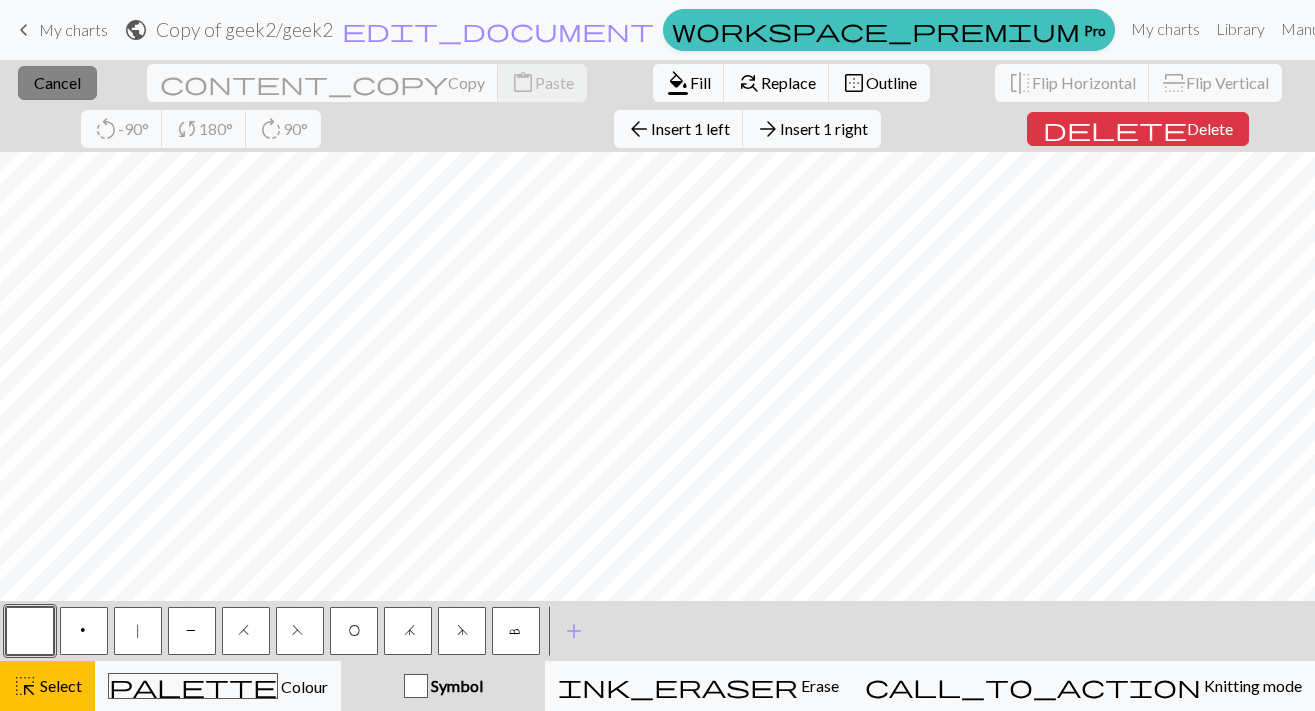 click on "Cancel" at bounding box center (57, 82) 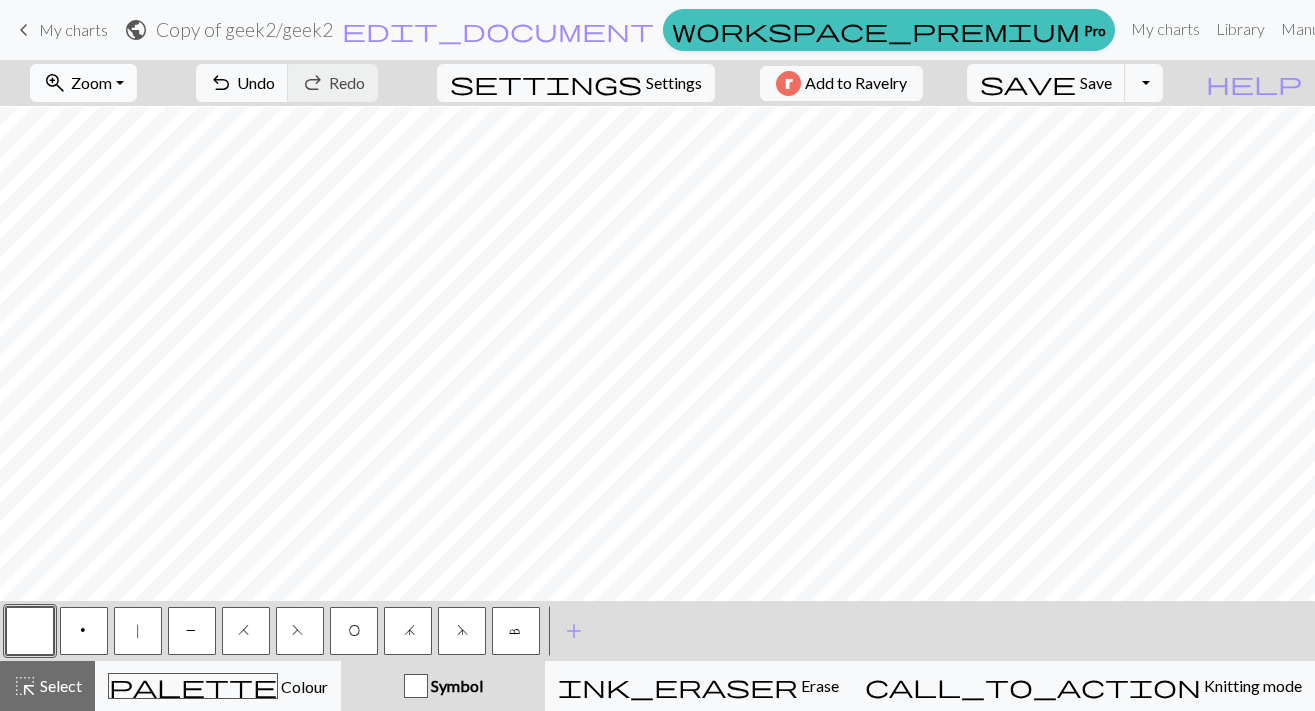 scroll, scrollTop: 423, scrollLeft: 0, axis: vertical 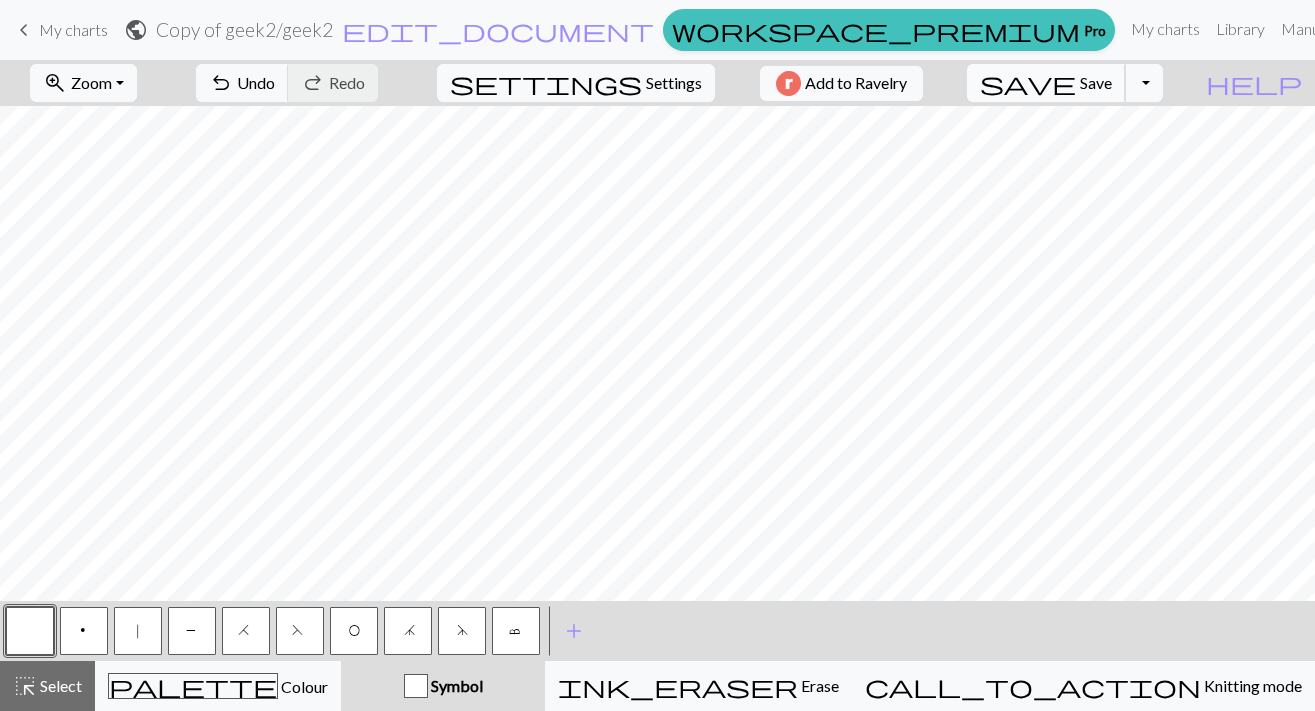 click on "Save" at bounding box center (1096, 82) 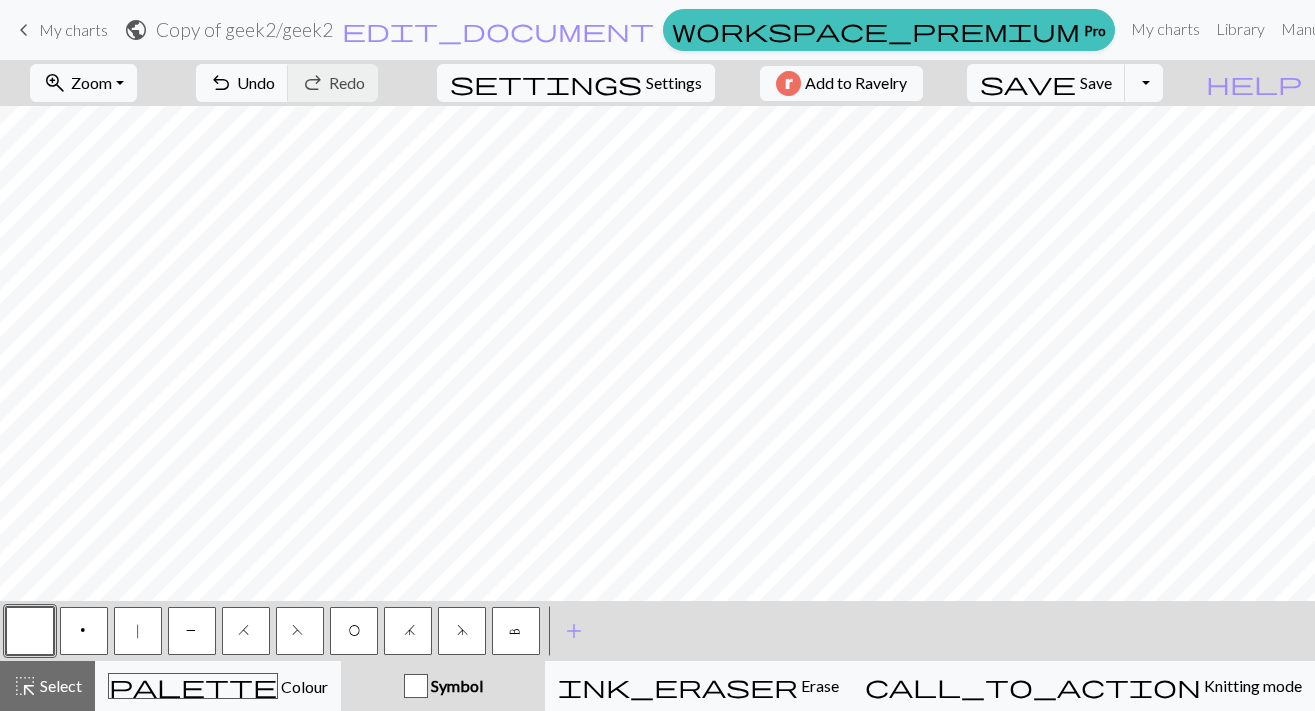 click on "P" at bounding box center [192, 633] 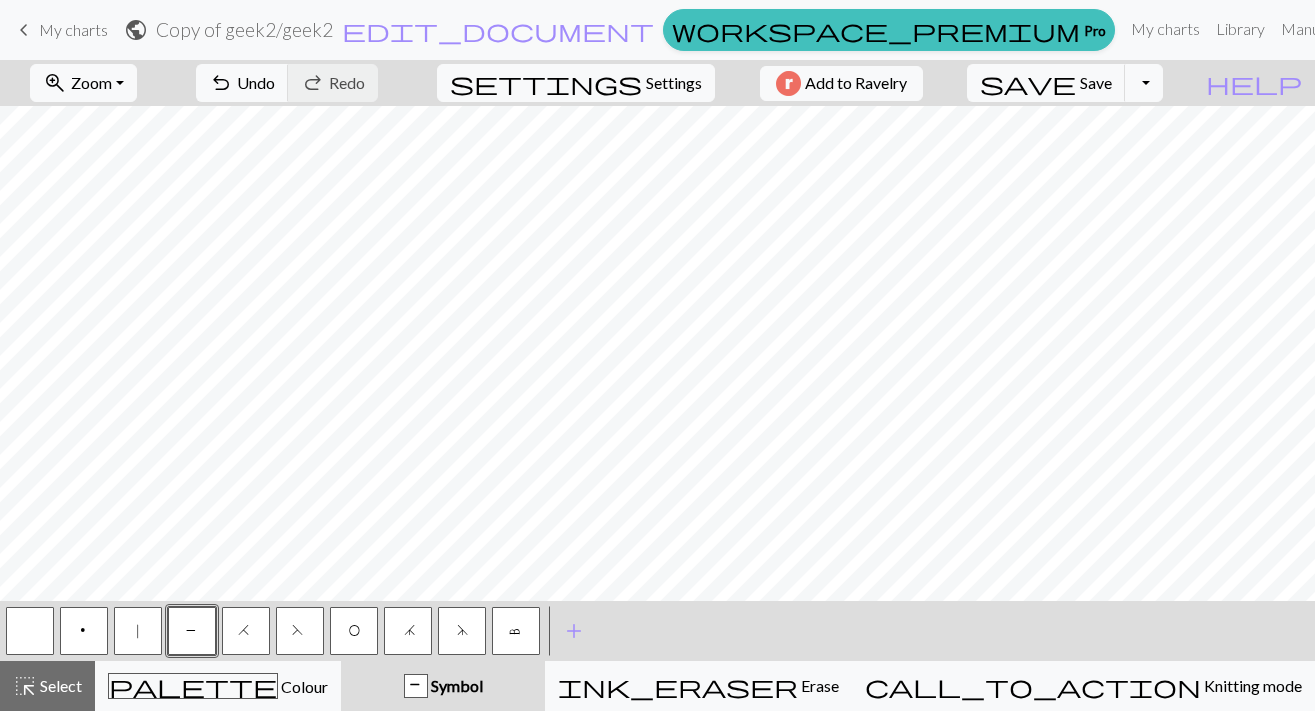 click on "zoom_in Zoom Zoom Fit all Fit width Fit height 50% 100% 150% 200% undo Undo Undo redo Redo Redo settings  Settings    Add to Ravelry save Save Save Toggle Dropdown file_copy  Save a copy save_alt  Download help Show me around < p | P H F O j d c > add Add a  symbol highlight_alt   Select   Select palette   Colour   Colour P   Symbol ink_eraser   Erase   Erase call_to_action   Knitting mode   Knitting mode" at bounding box center [657, 385] 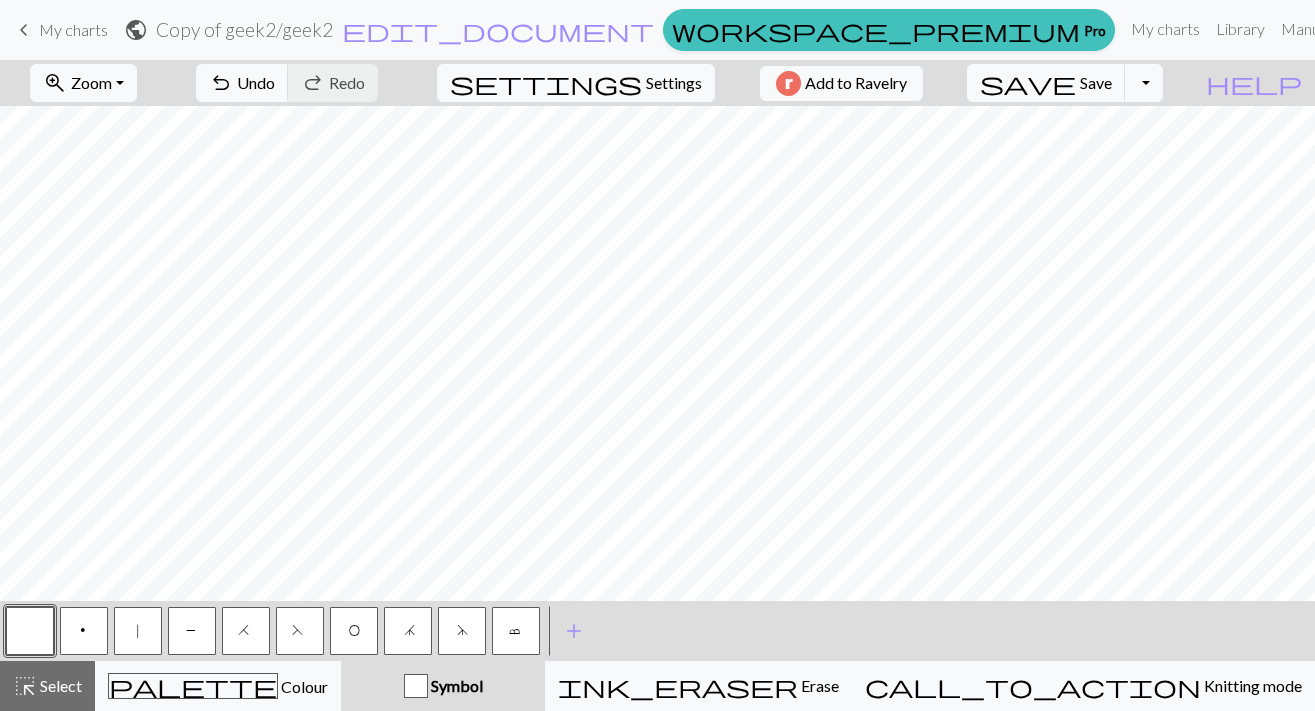 scroll, scrollTop: 0, scrollLeft: 0, axis: both 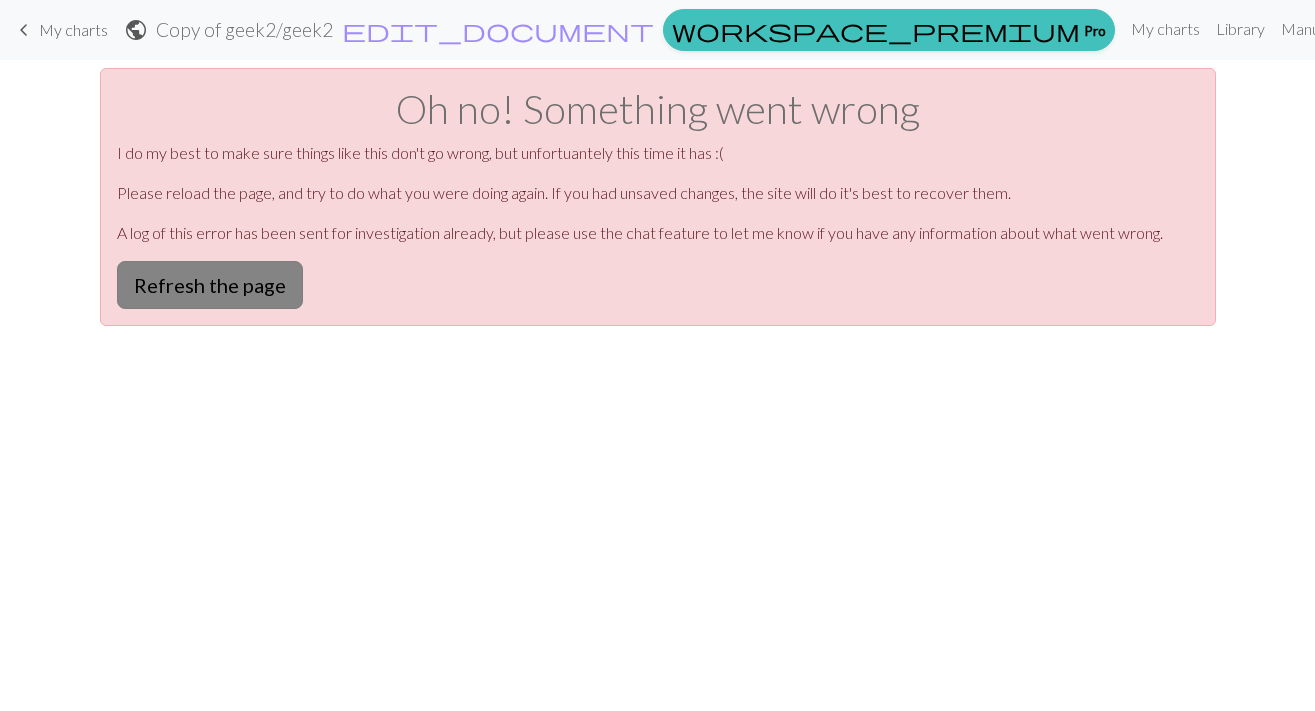 click on "Refresh the page" at bounding box center (210, 285) 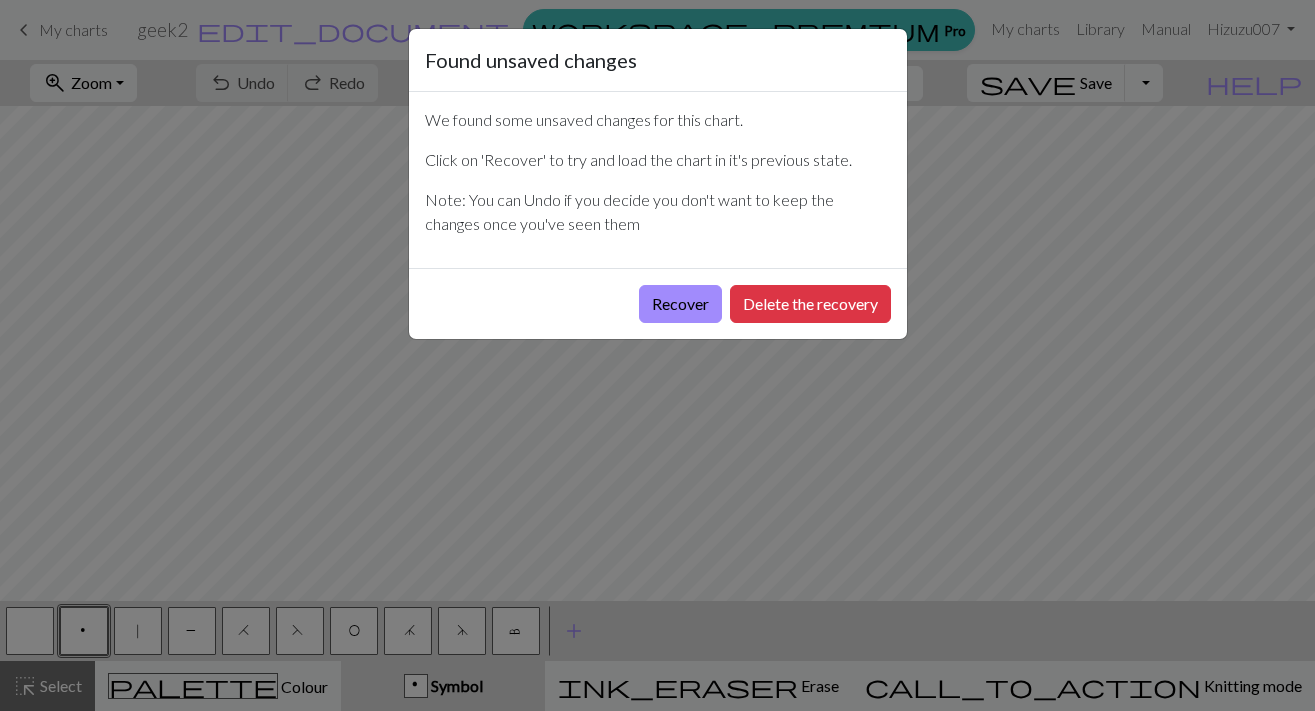 scroll, scrollTop: 0, scrollLeft: 0, axis: both 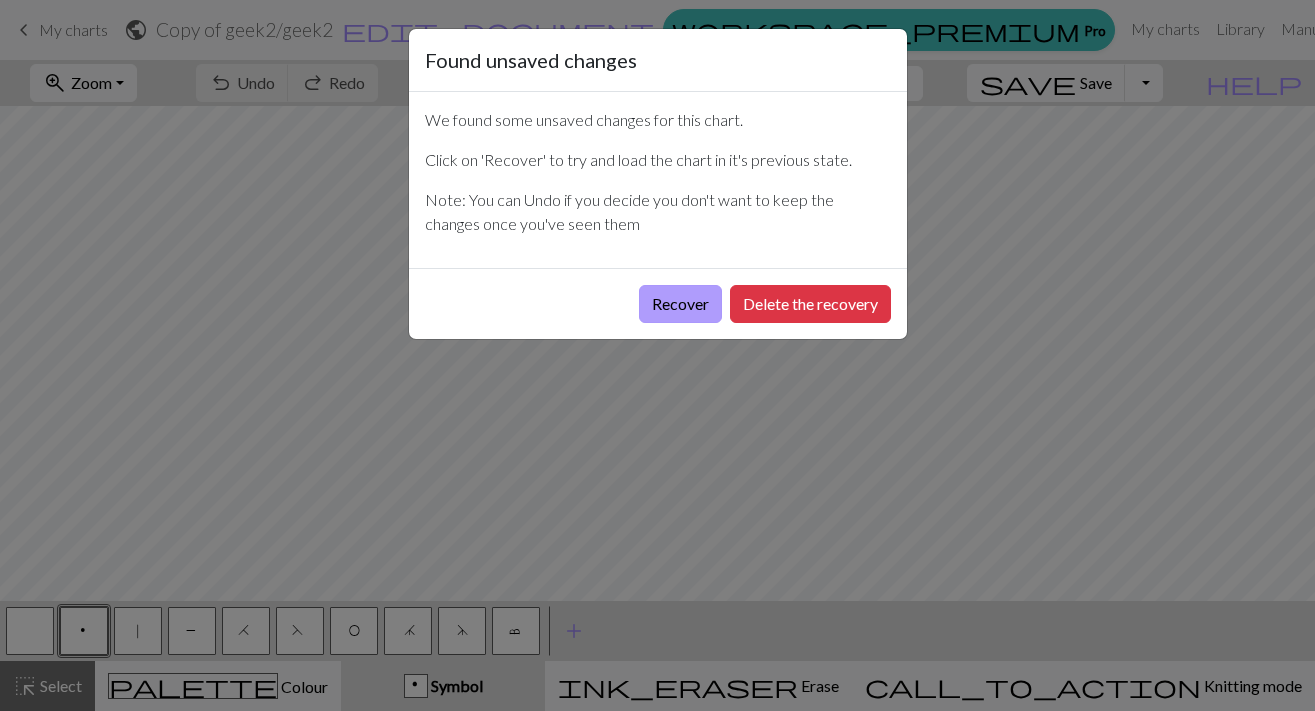 click on "Recover" at bounding box center (680, 304) 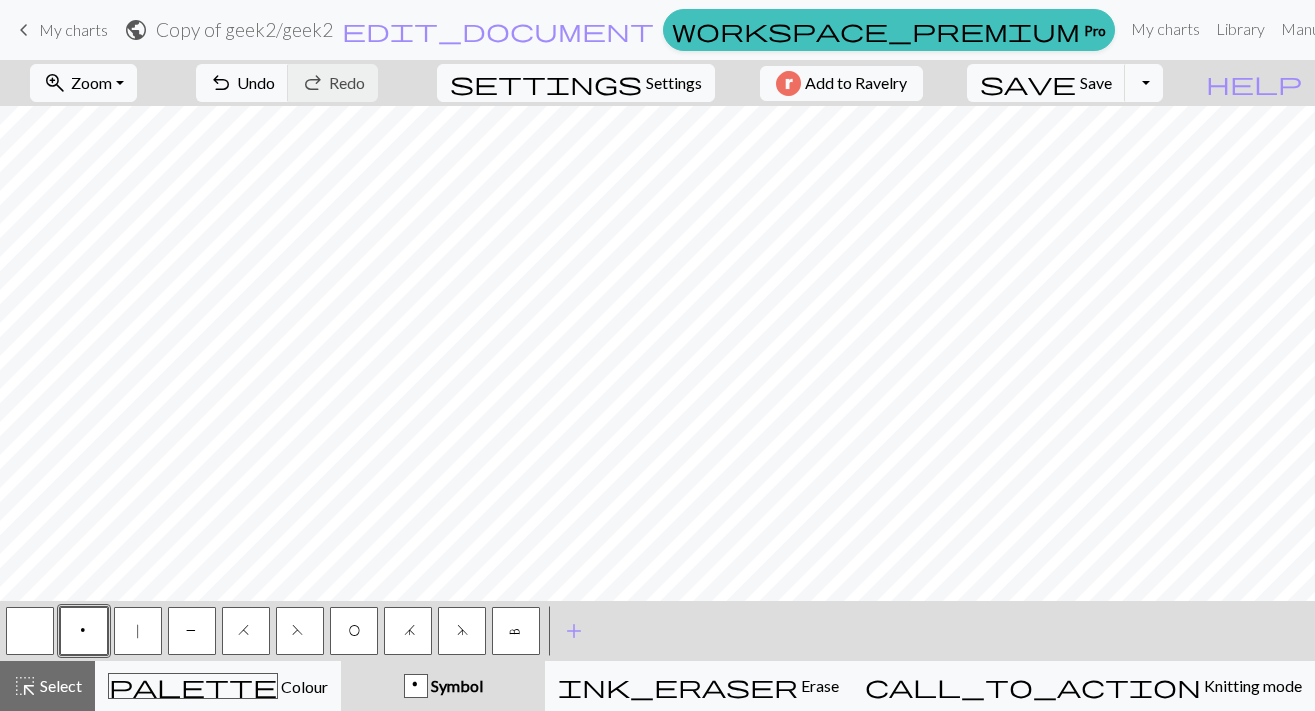 scroll, scrollTop: 0, scrollLeft: 0, axis: both 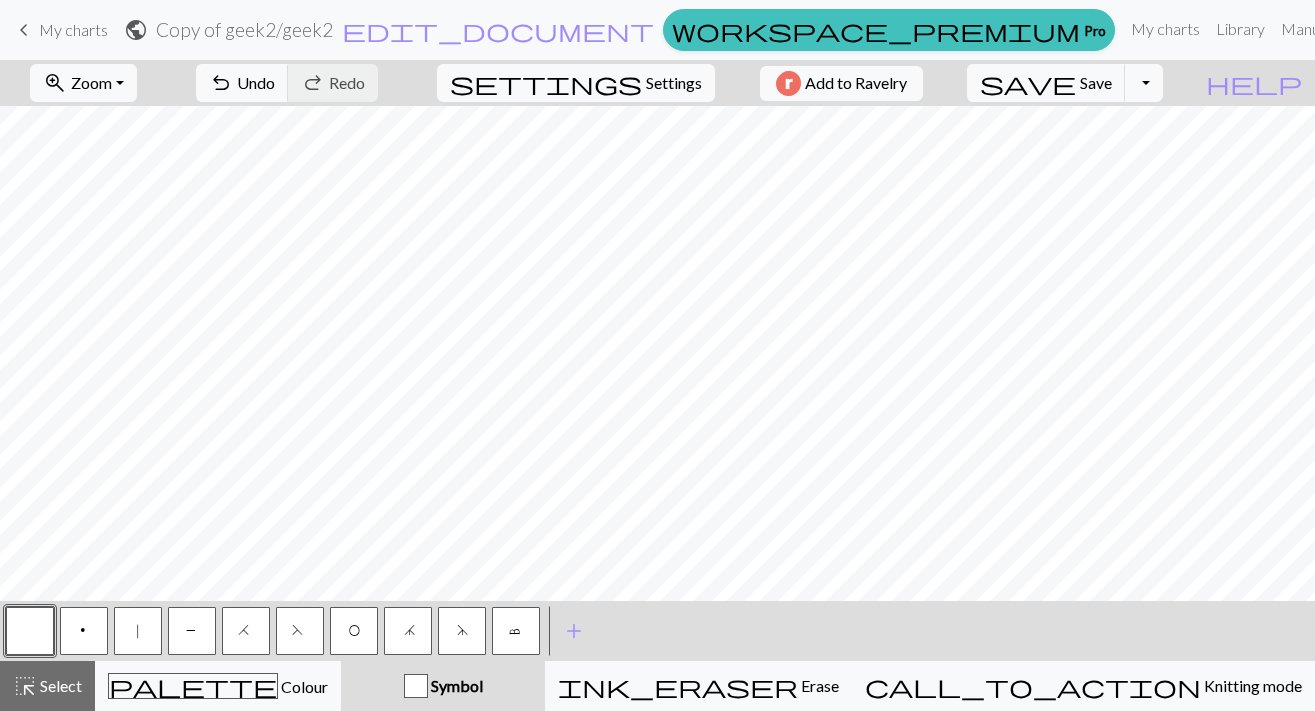 click on "P" at bounding box center [192, 631] 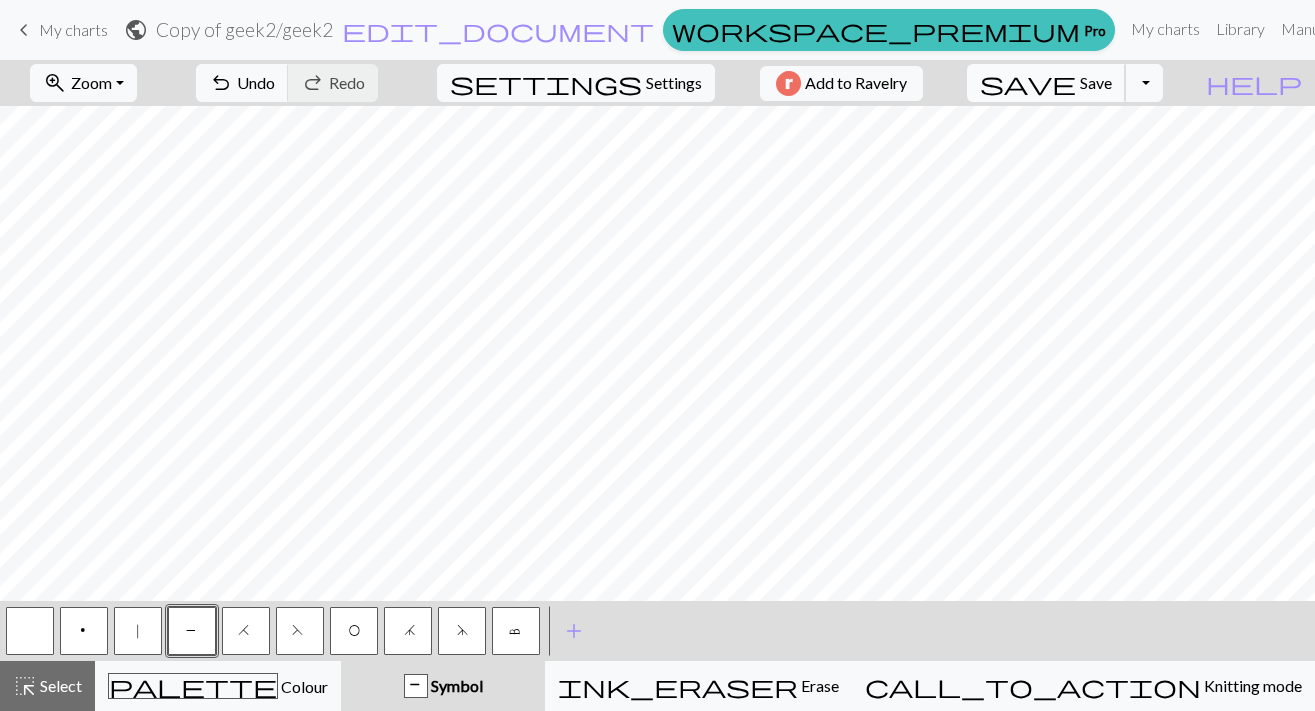 click on "Save" at bounding box center (1096, 82) 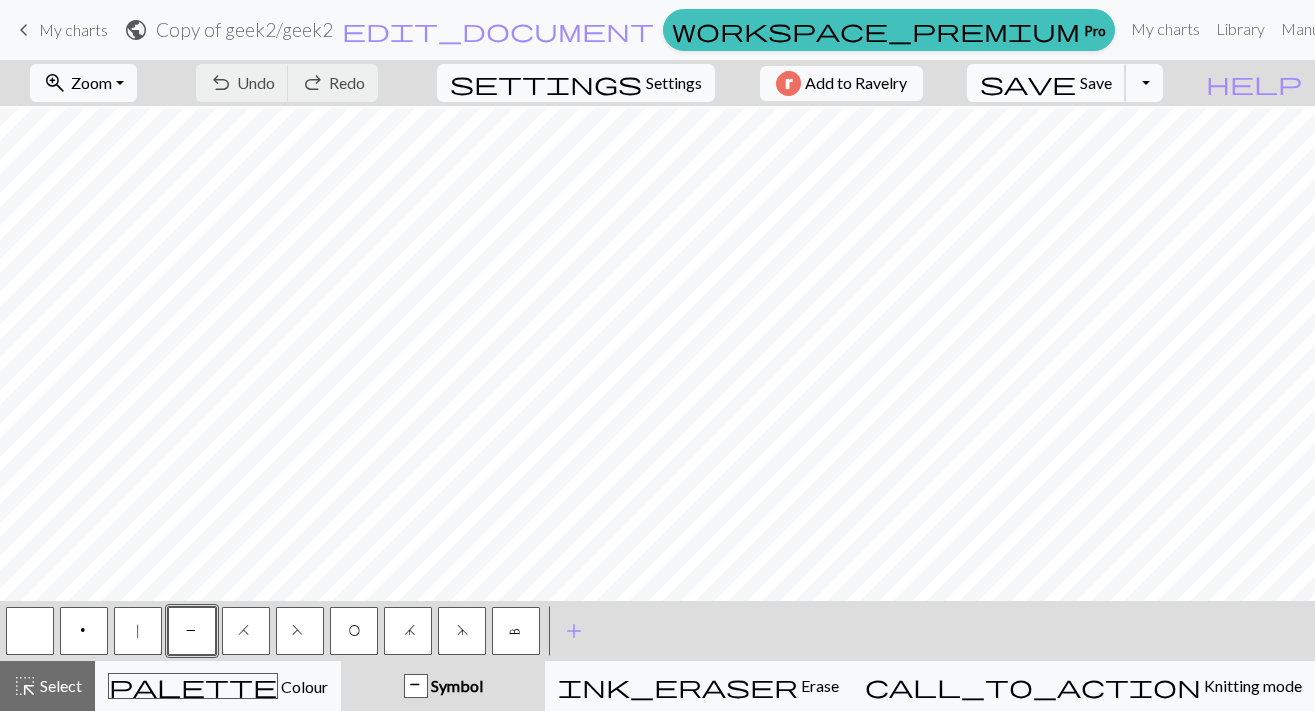 scroll, scrollTop: 855, scrollLeft: 0, axis: vertical 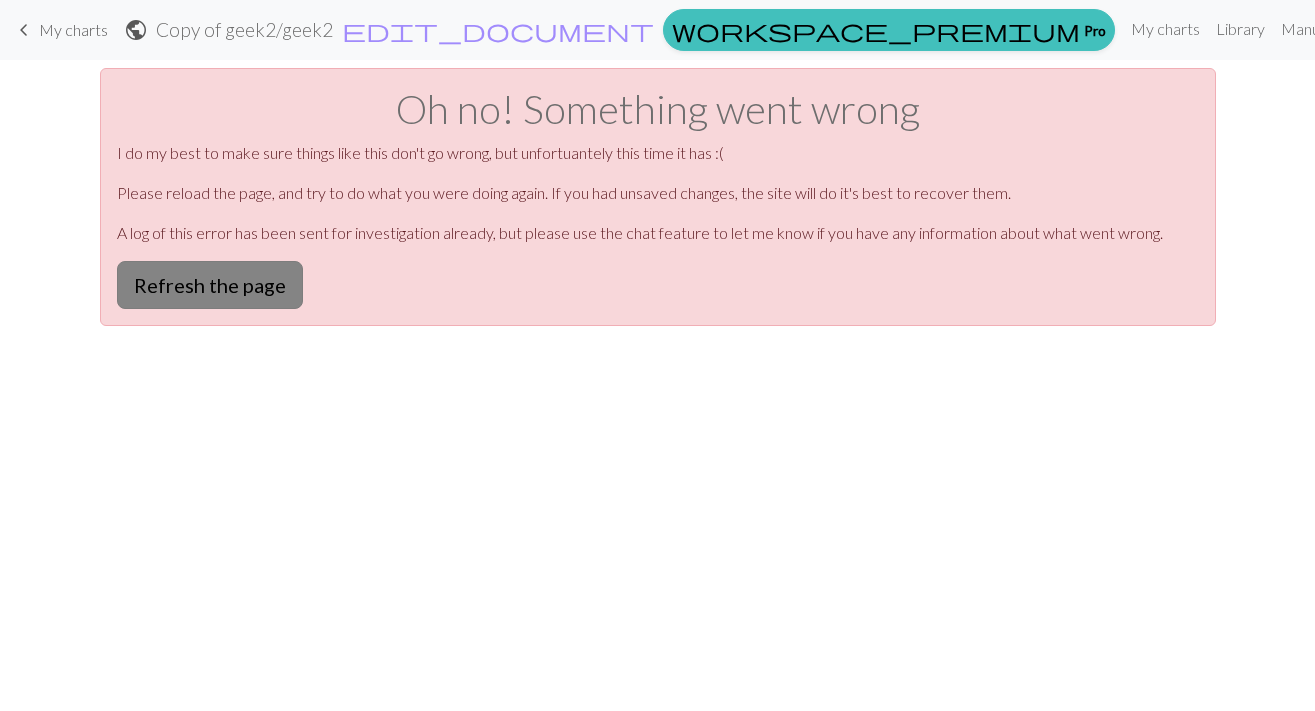 click on "Refresh the page" at bounding box center (210, 285) 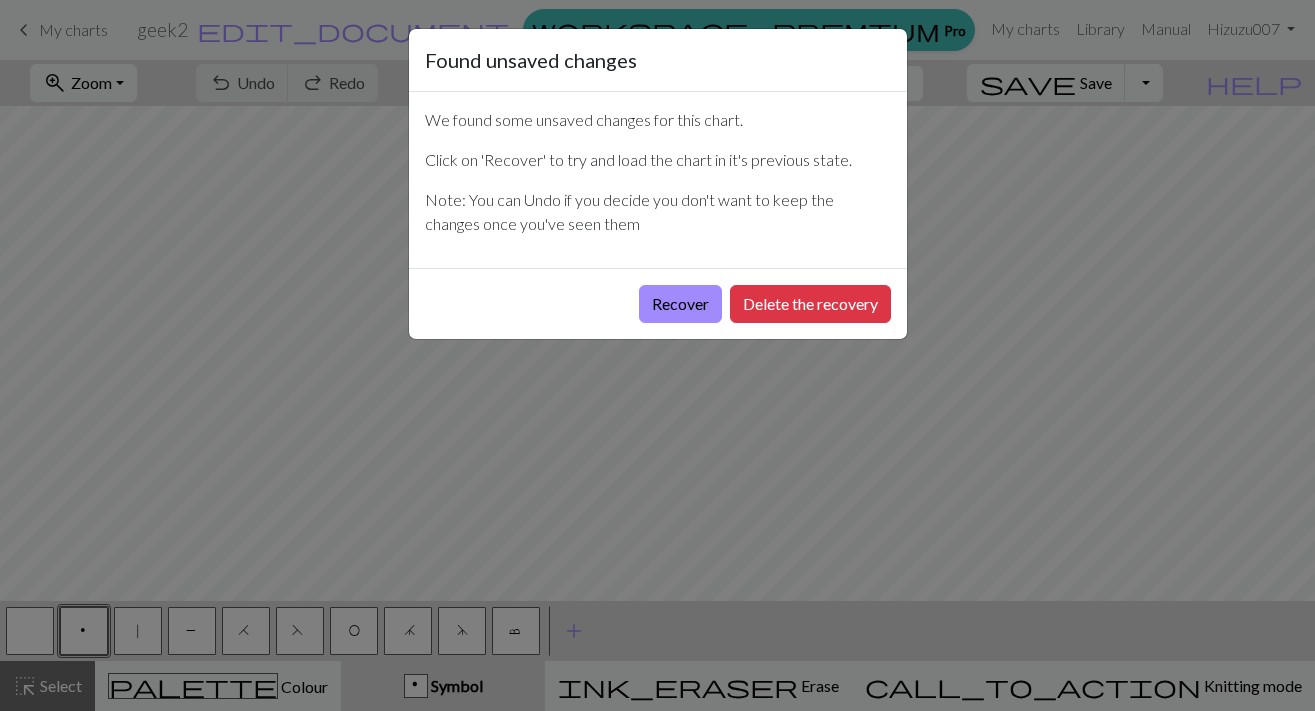 scroll, scrollTop: 0, scrollLeft: 0, axis: both 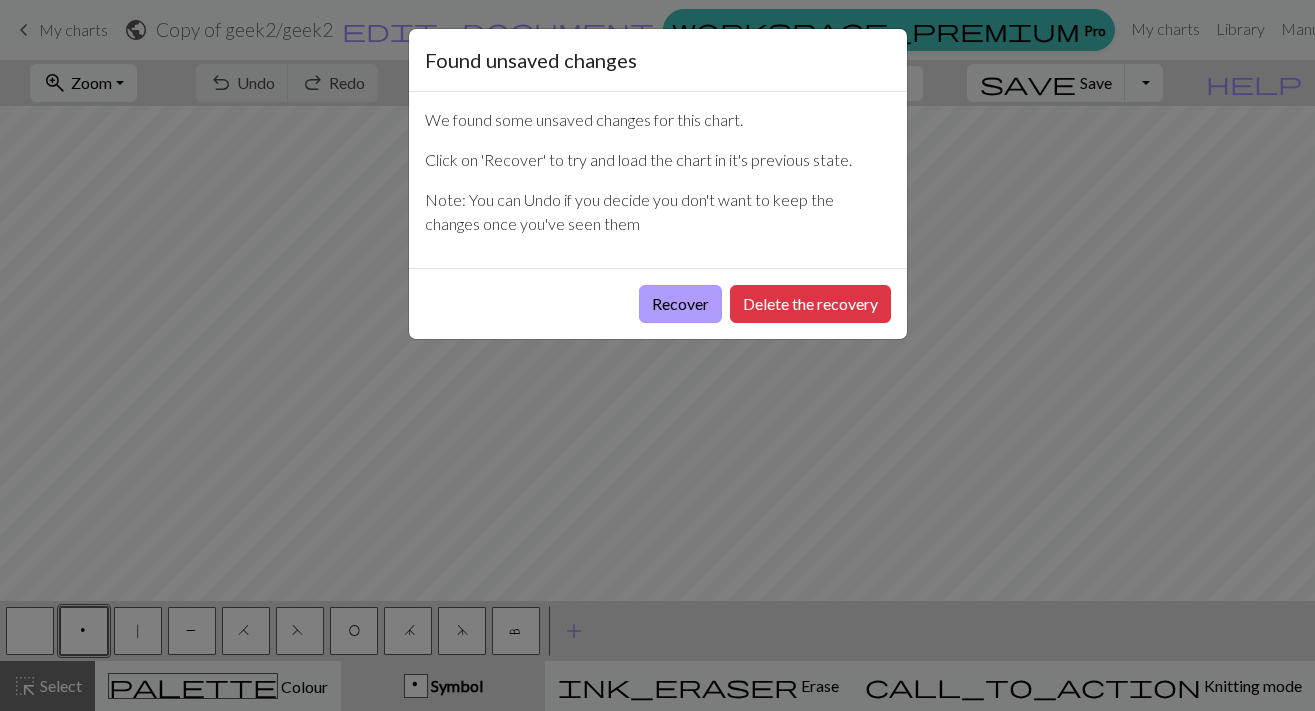 click on "Recover" at bounding box center [680, 304] 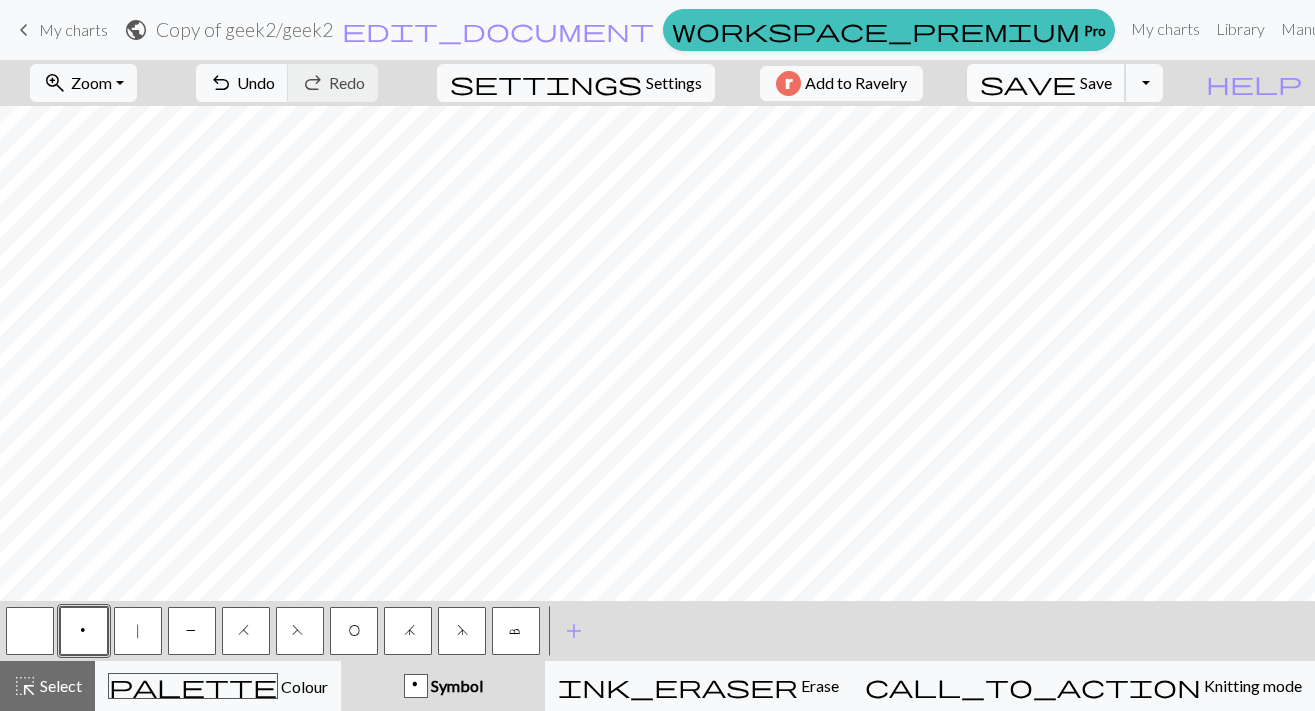 click on "Save" at bounding box center [1096, 82] 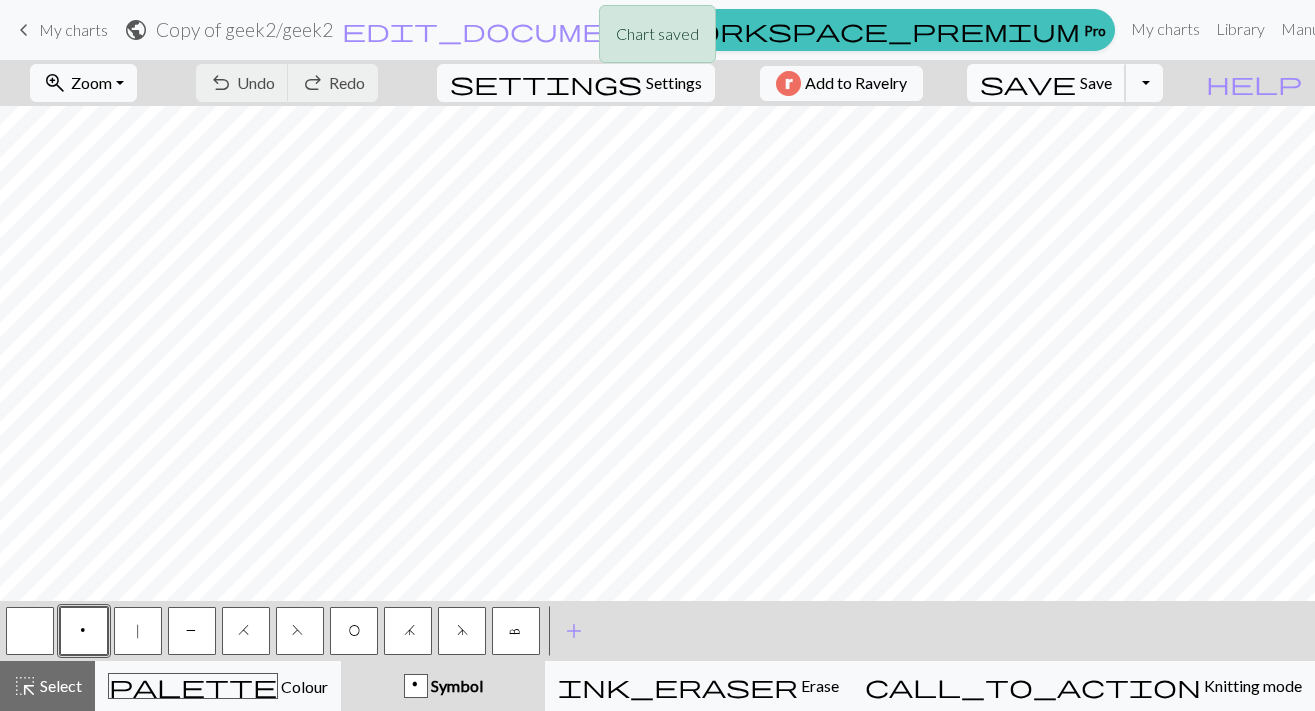 click on "Save" at bounding box center (1096, 82) 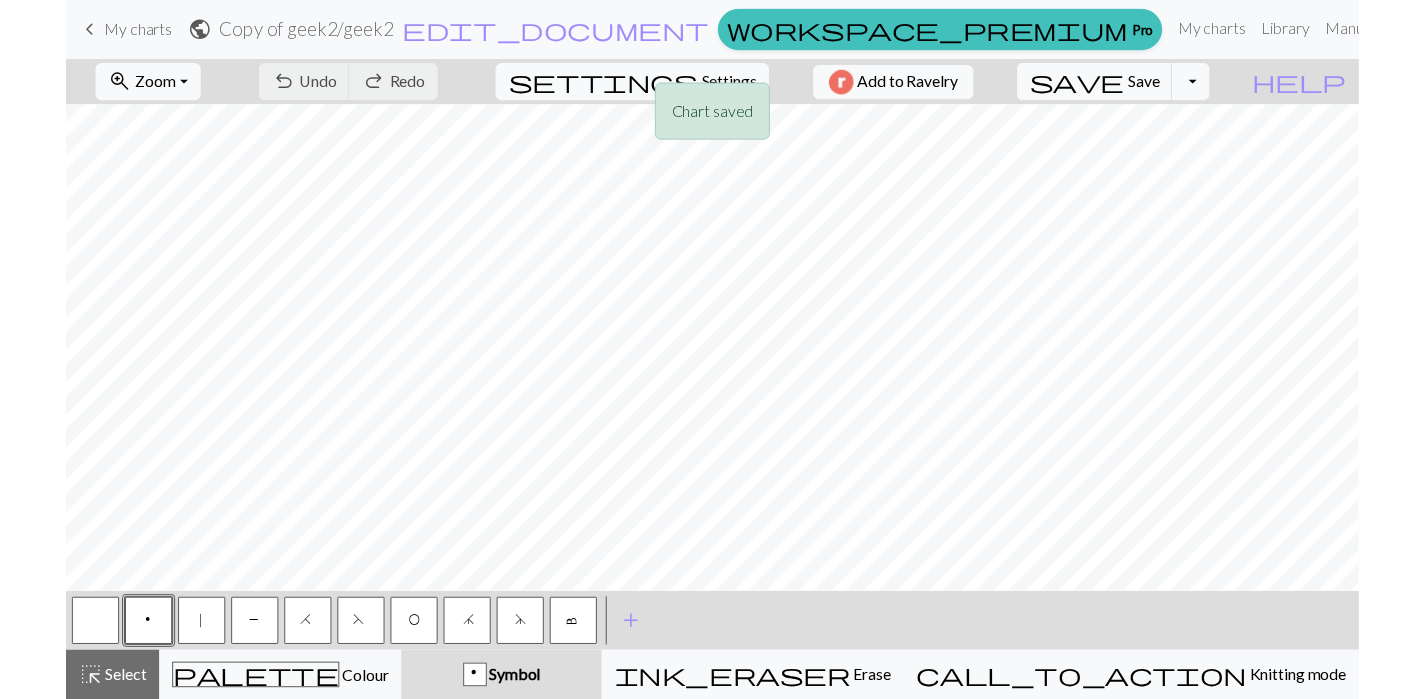 scroll, scrollTop: 0, scrollLeft: 0, axis: both 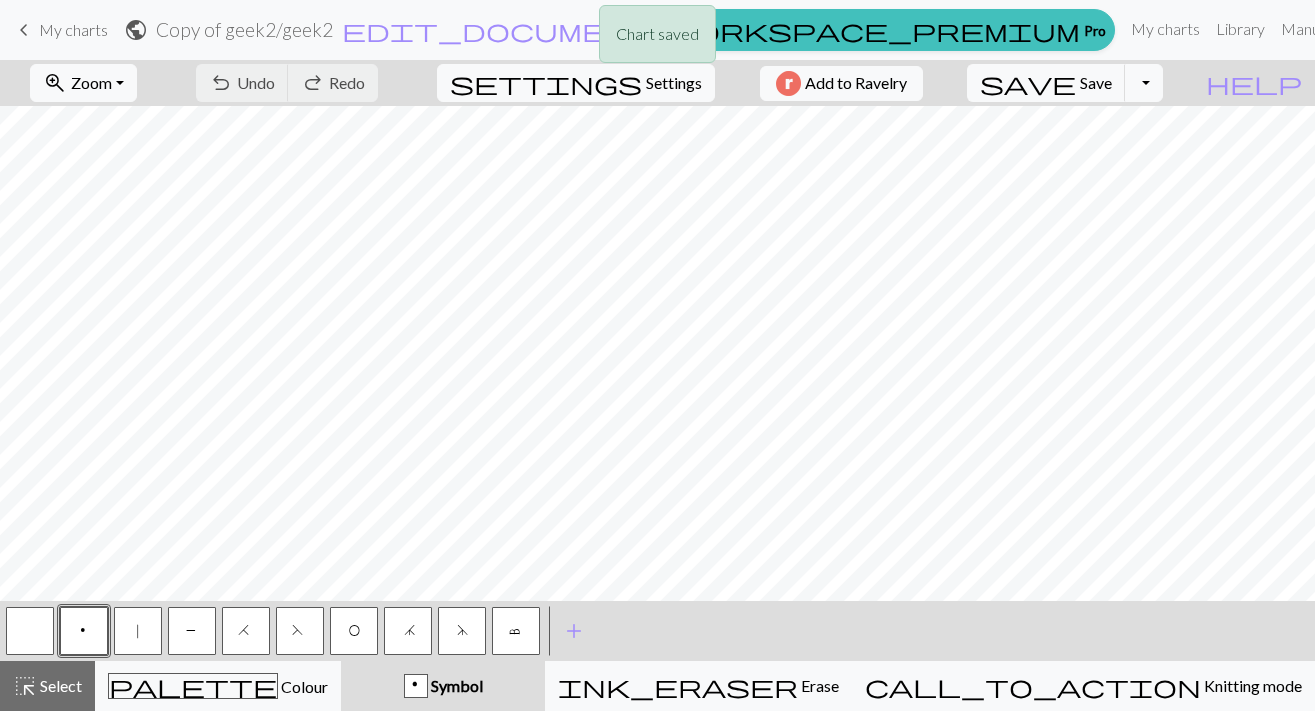 click on "Chart saved" at bounding box center (657, 39) 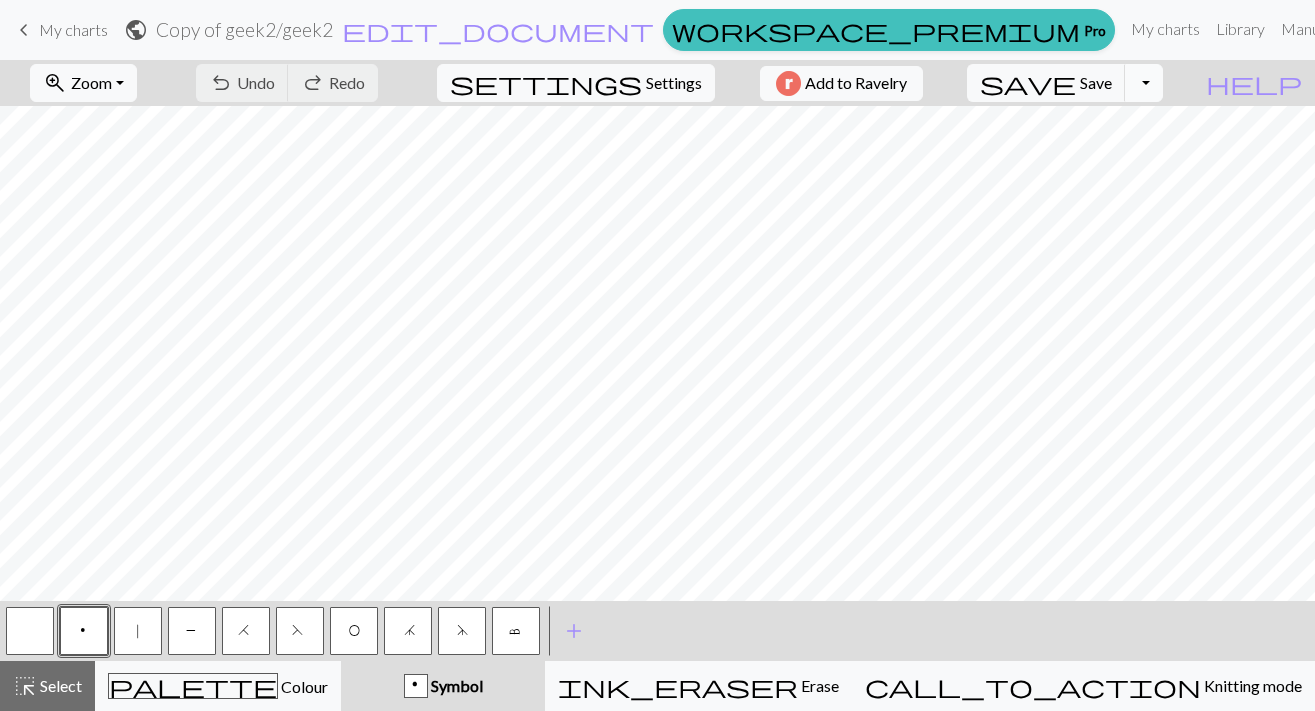 click on "Toggle Dropdown" at bounding box center (1144, 83) 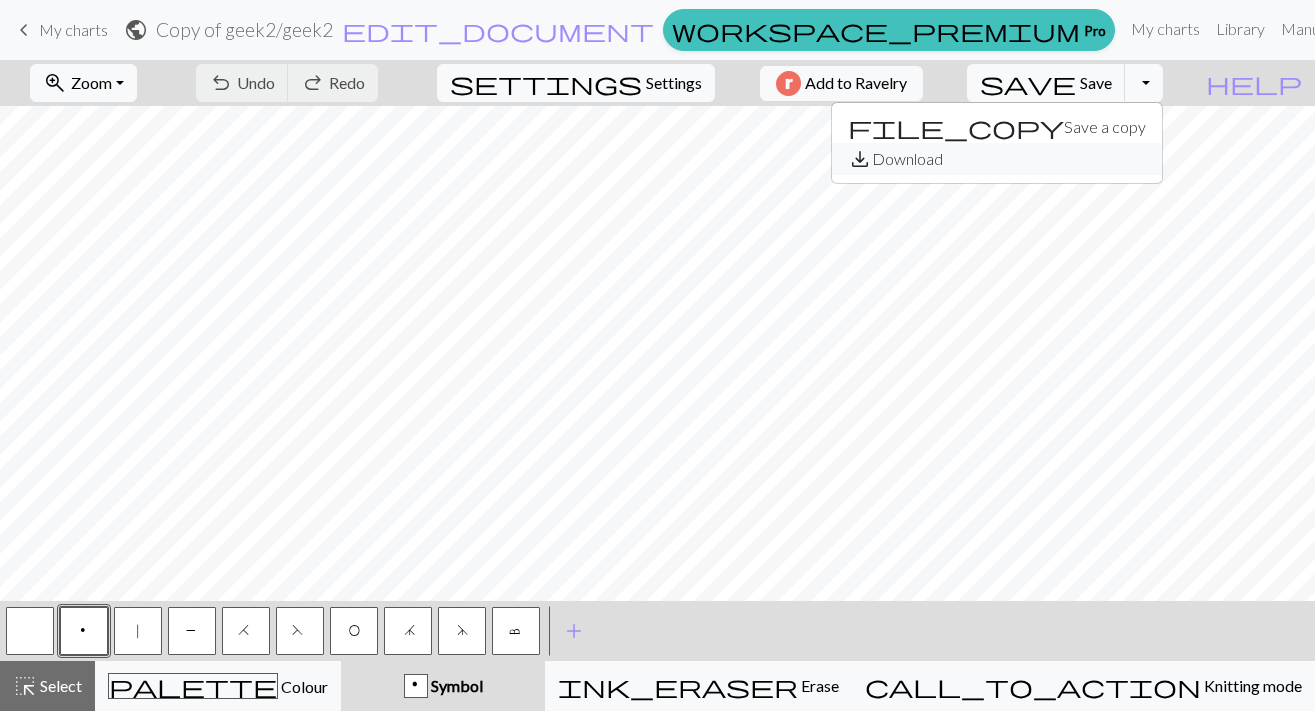 click on "save_alt  Download" at bounding box center [997, 159] 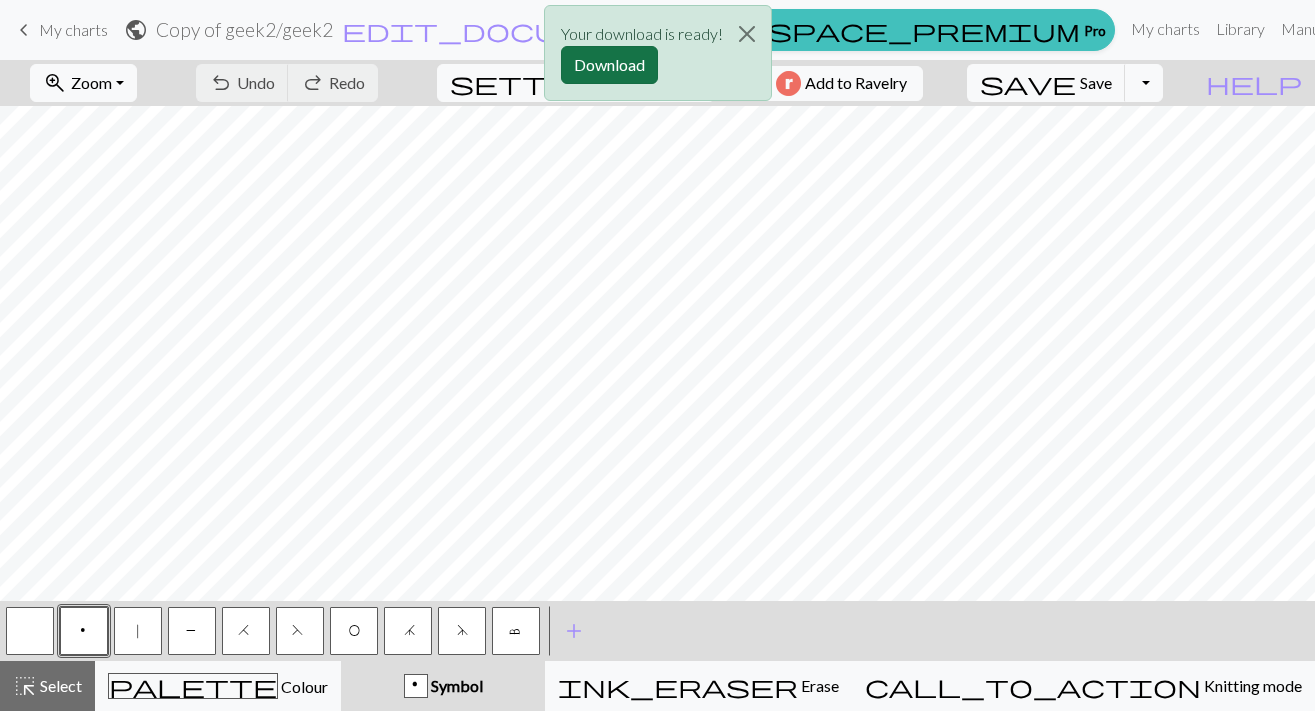 click on "Download" at bounding box center (609, 65) 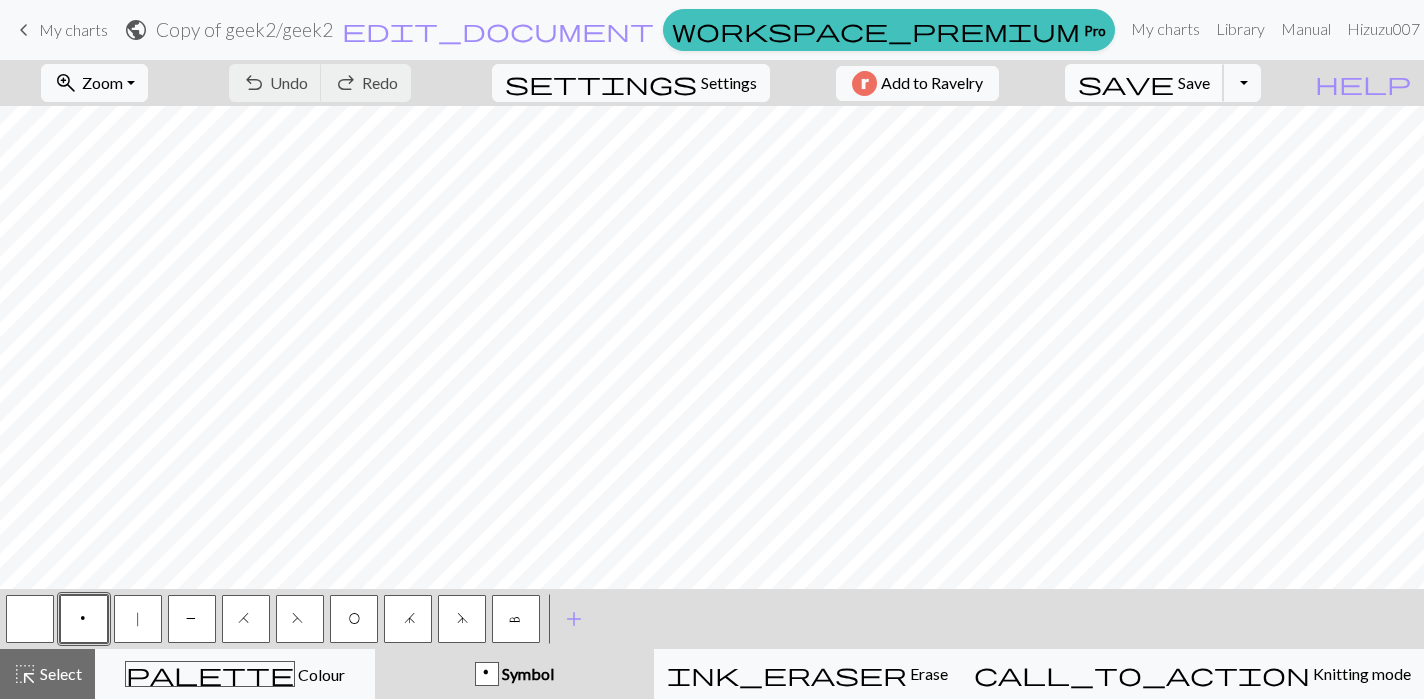 click on "Save" at bounding box center (1194, 82) 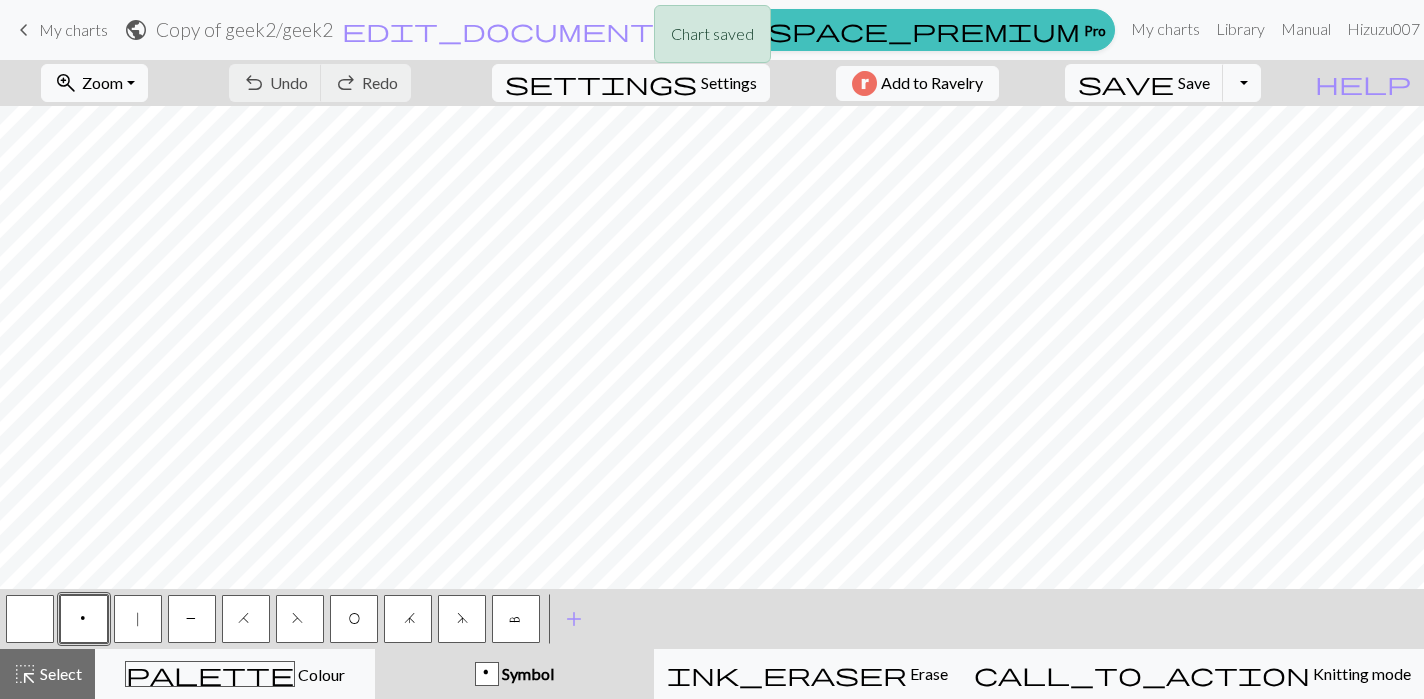 click on "Chart saved" at bounding box center [712, 39] 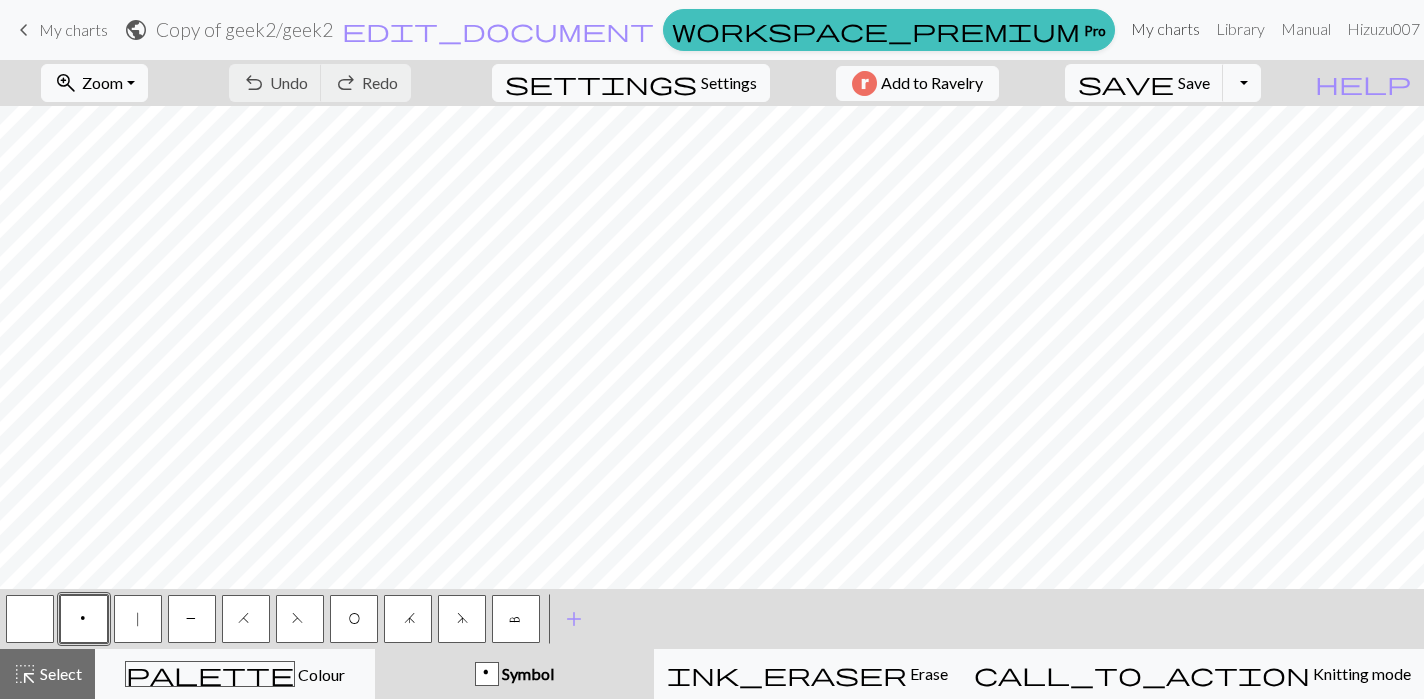 click on "My charts" at bounding box center (1165, 29) 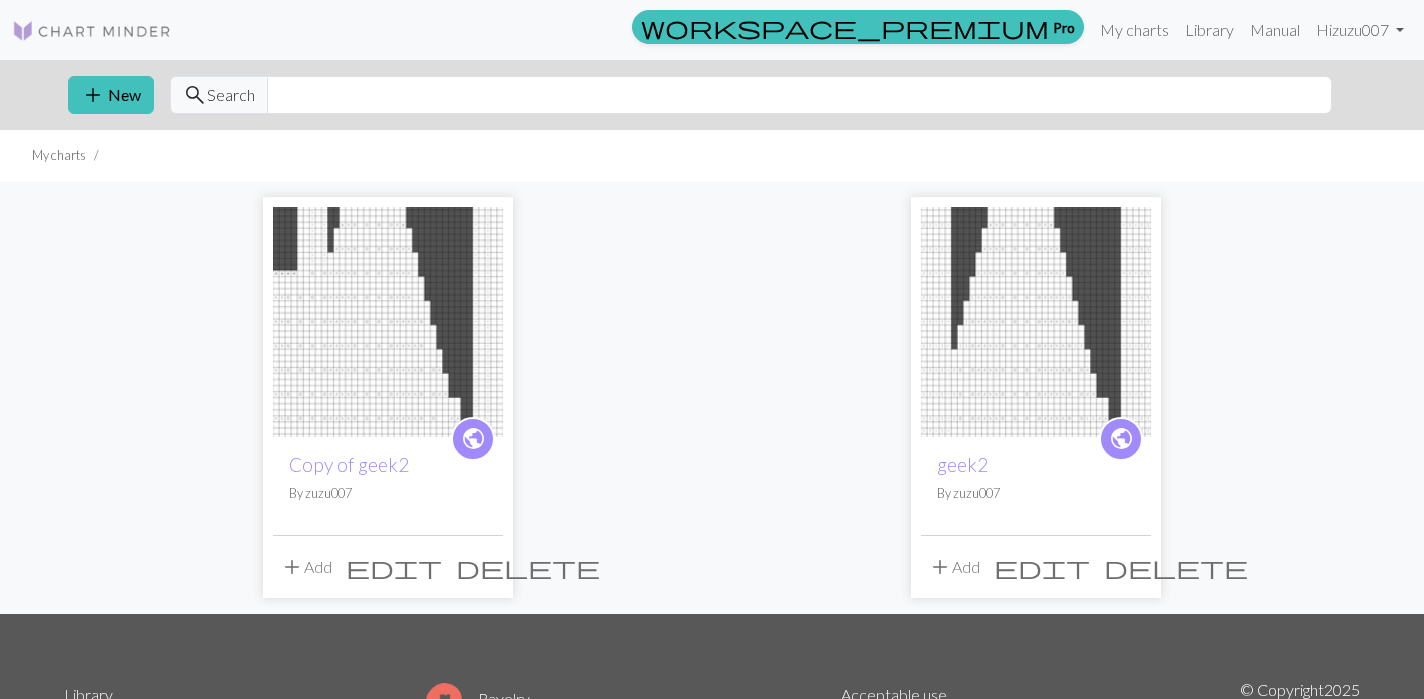 click at bounding box center [1036, 322] 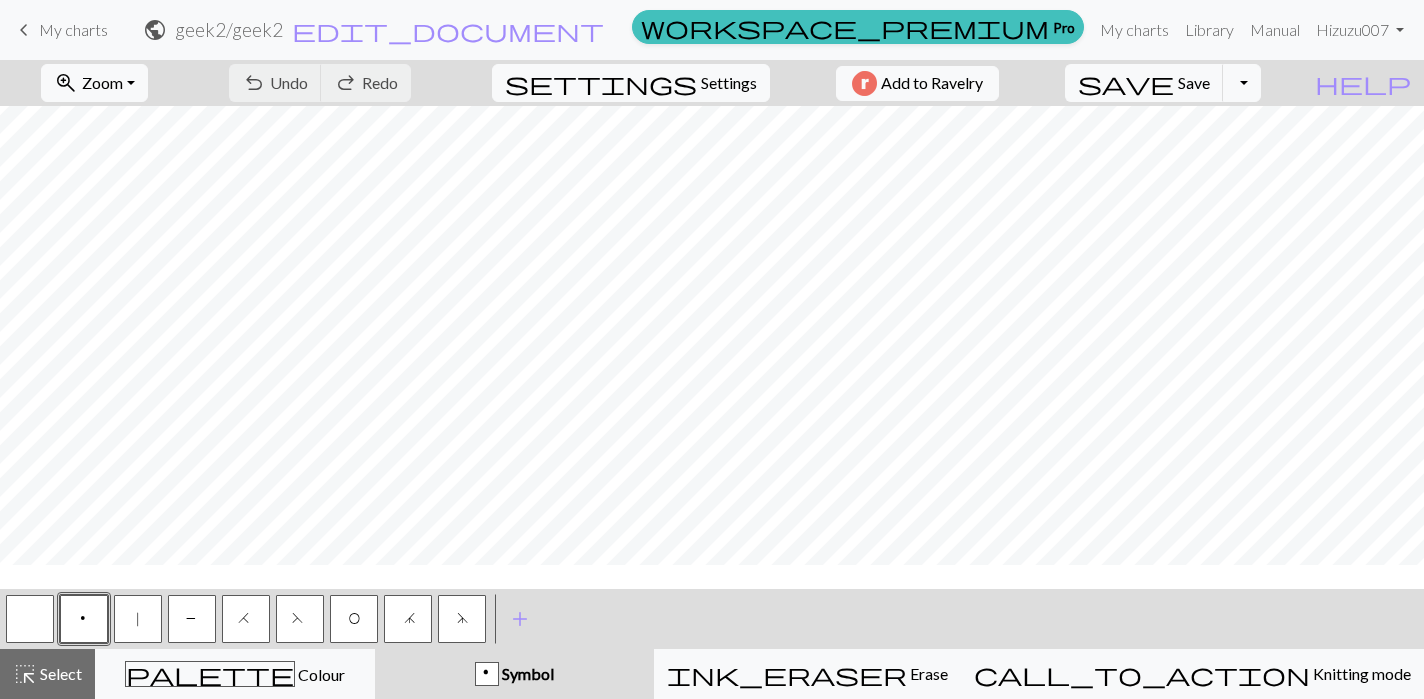 scroll, scrollTop: 869, scrollLeft: 0, axis: vertical 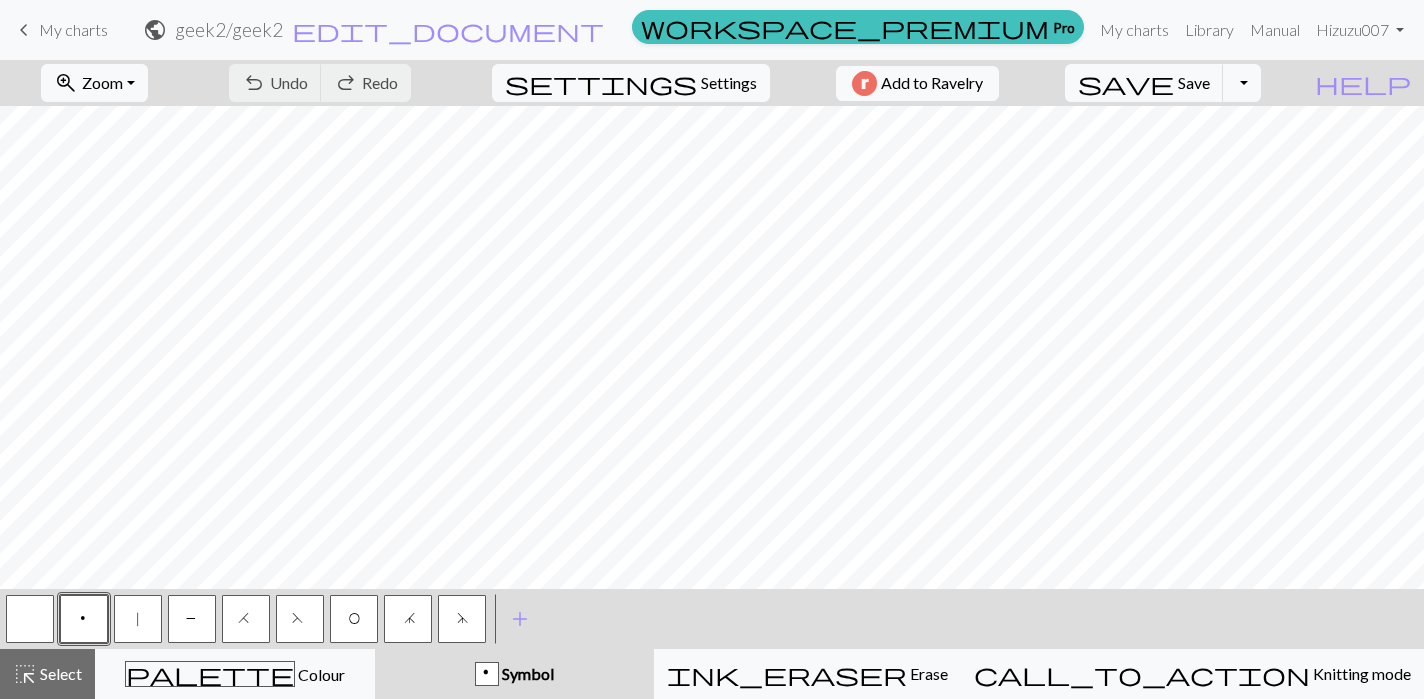 click on "P" at bounding box center (192, 619) 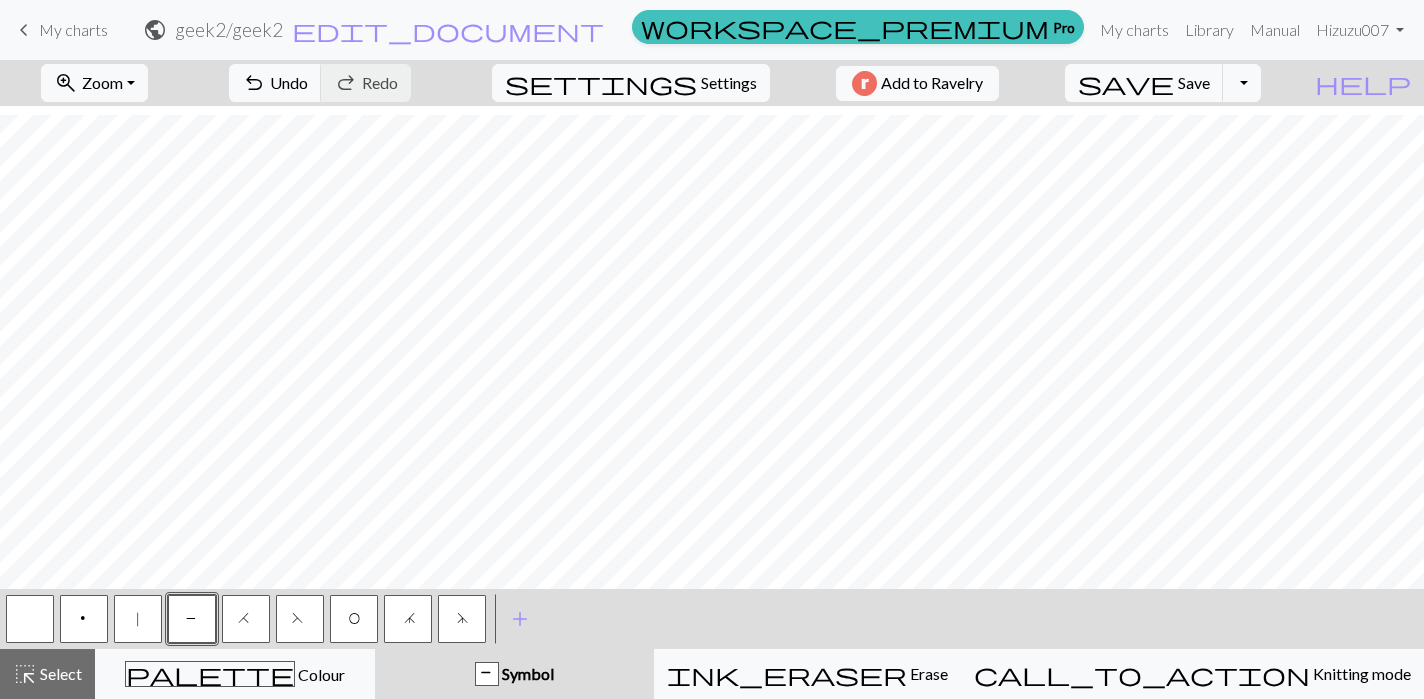 scroll, scrollTop: 708, scrollLeft: 0, axis: vertical 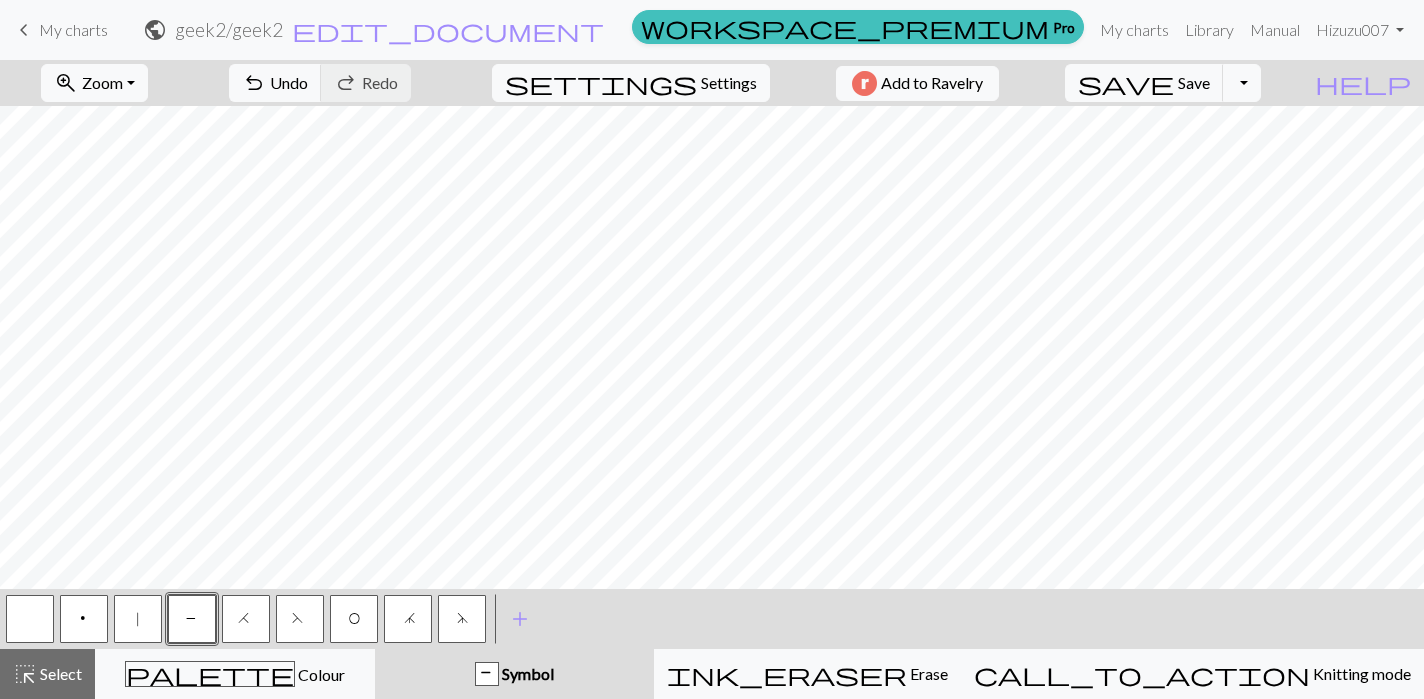 click at bounding box center [30, 619] 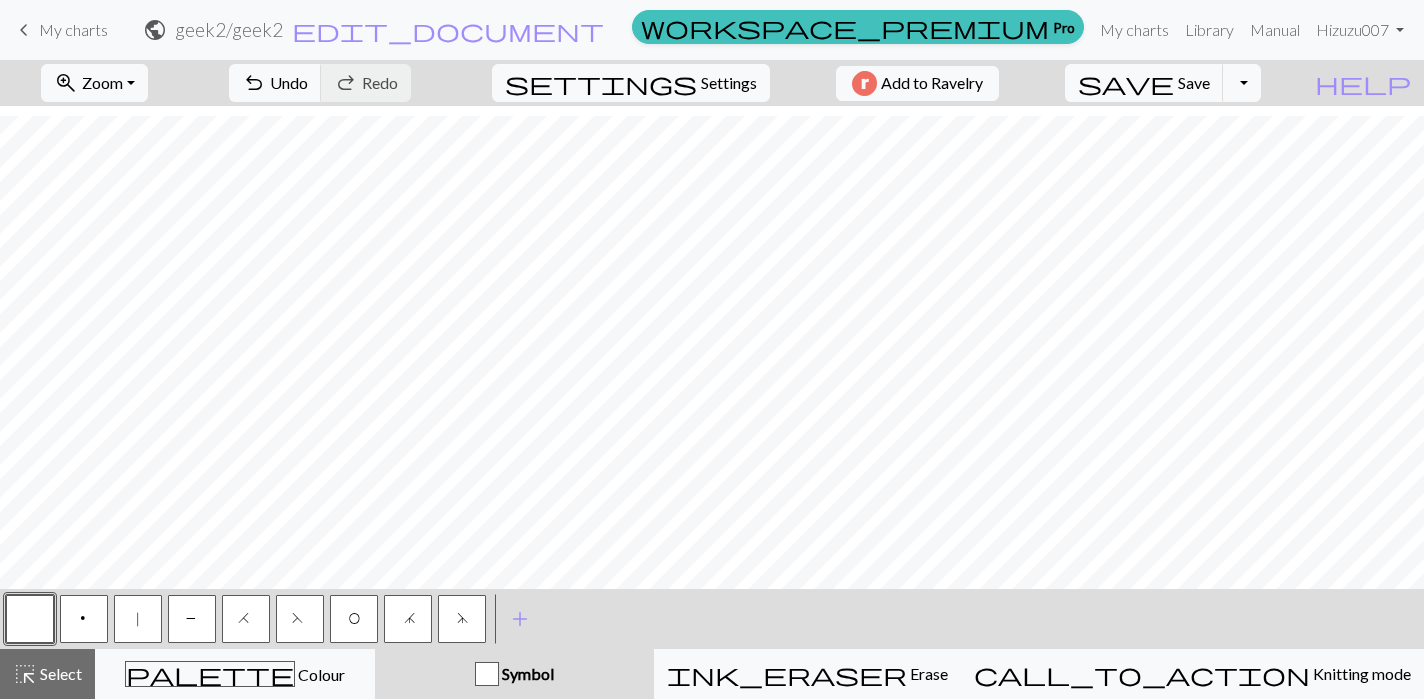 scroll, scrollTop: 586, scrollLeft: 0, axis: vertical 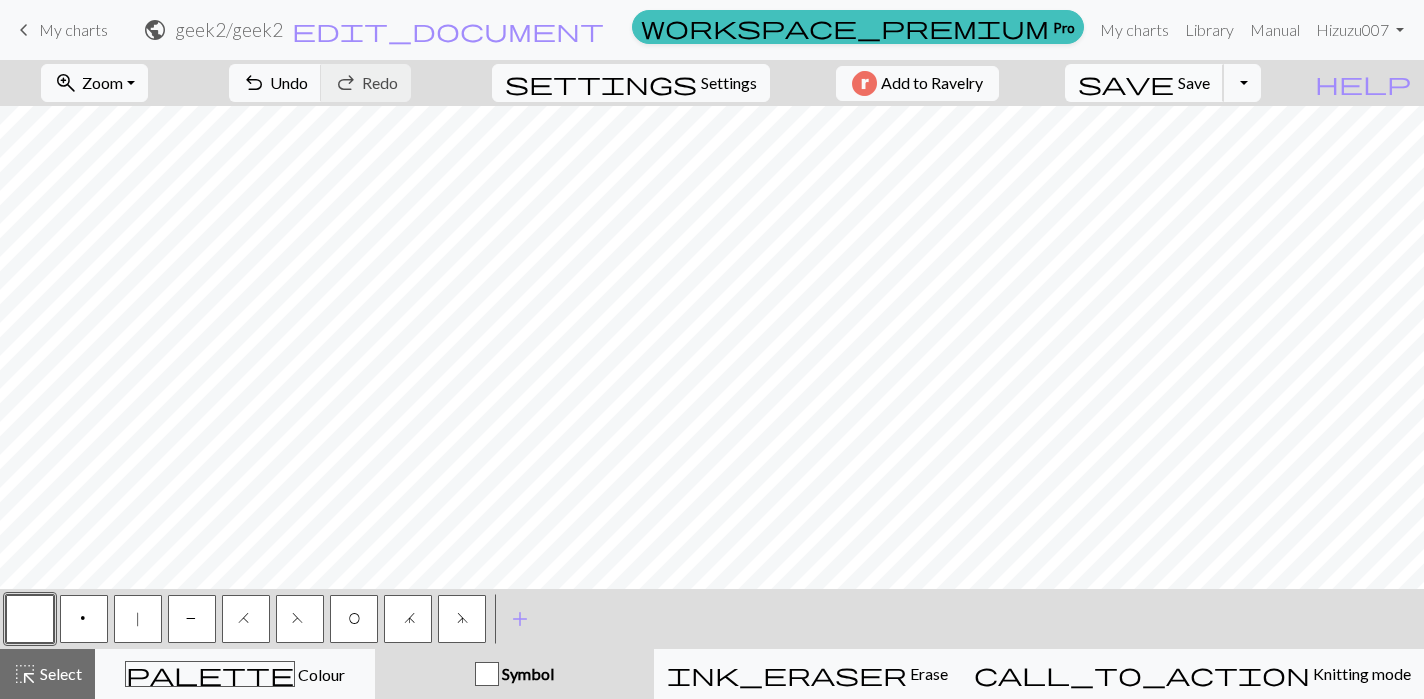 click on "save" at bounding box center [1126, 83] 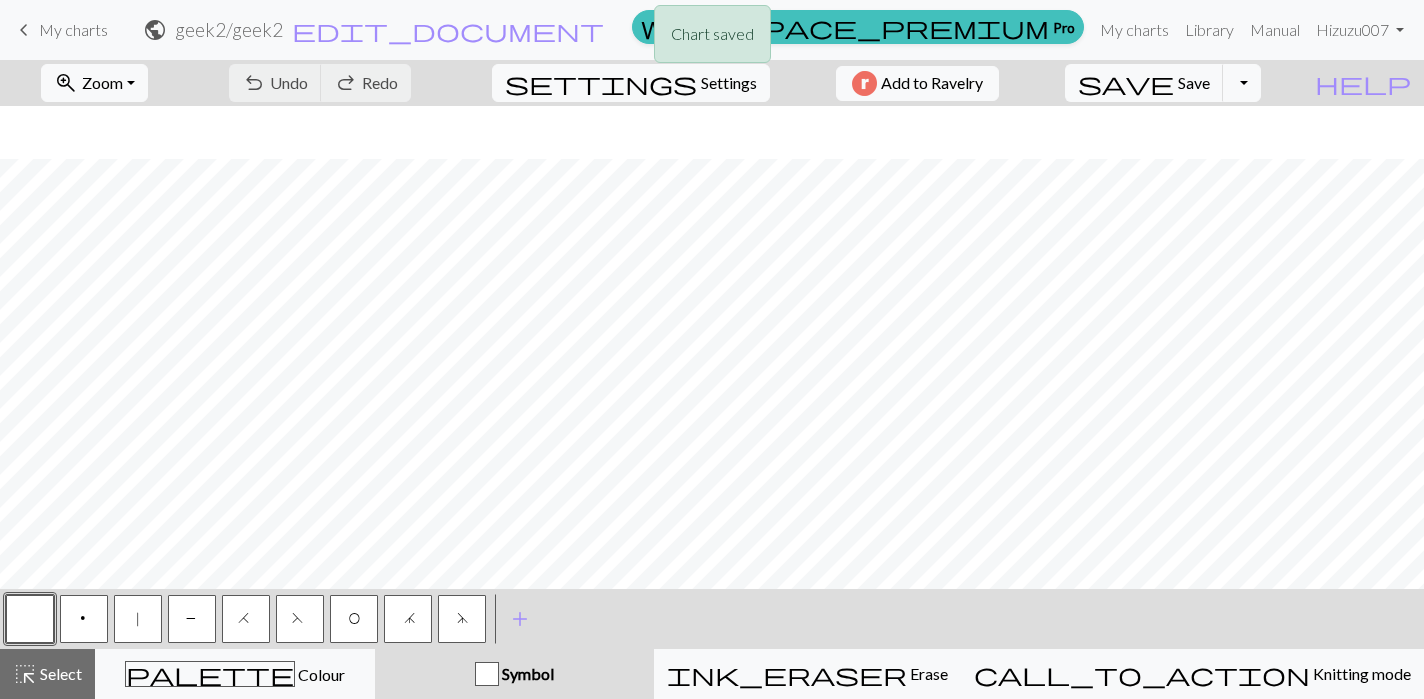 scroll, scrollTop: 428, scrollLeft: 0, axis: vertical 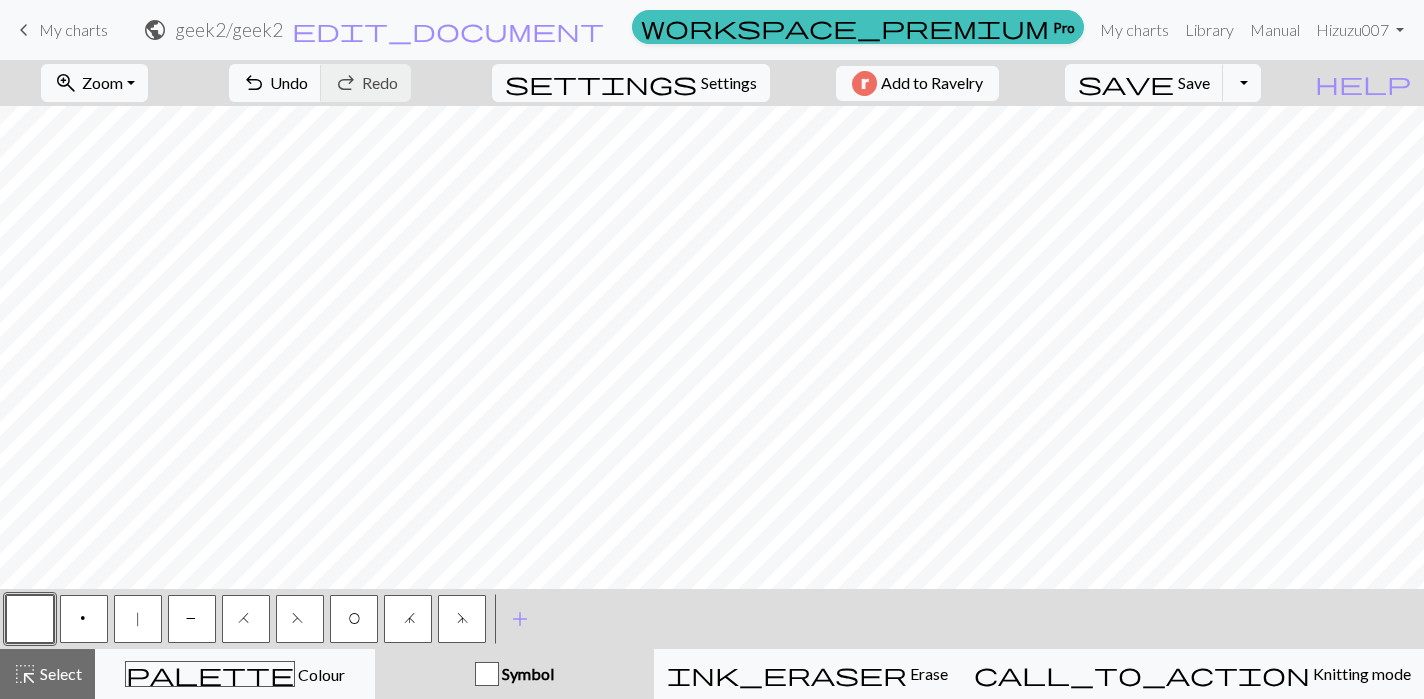 click on "P" at bounding box center (192, 619) 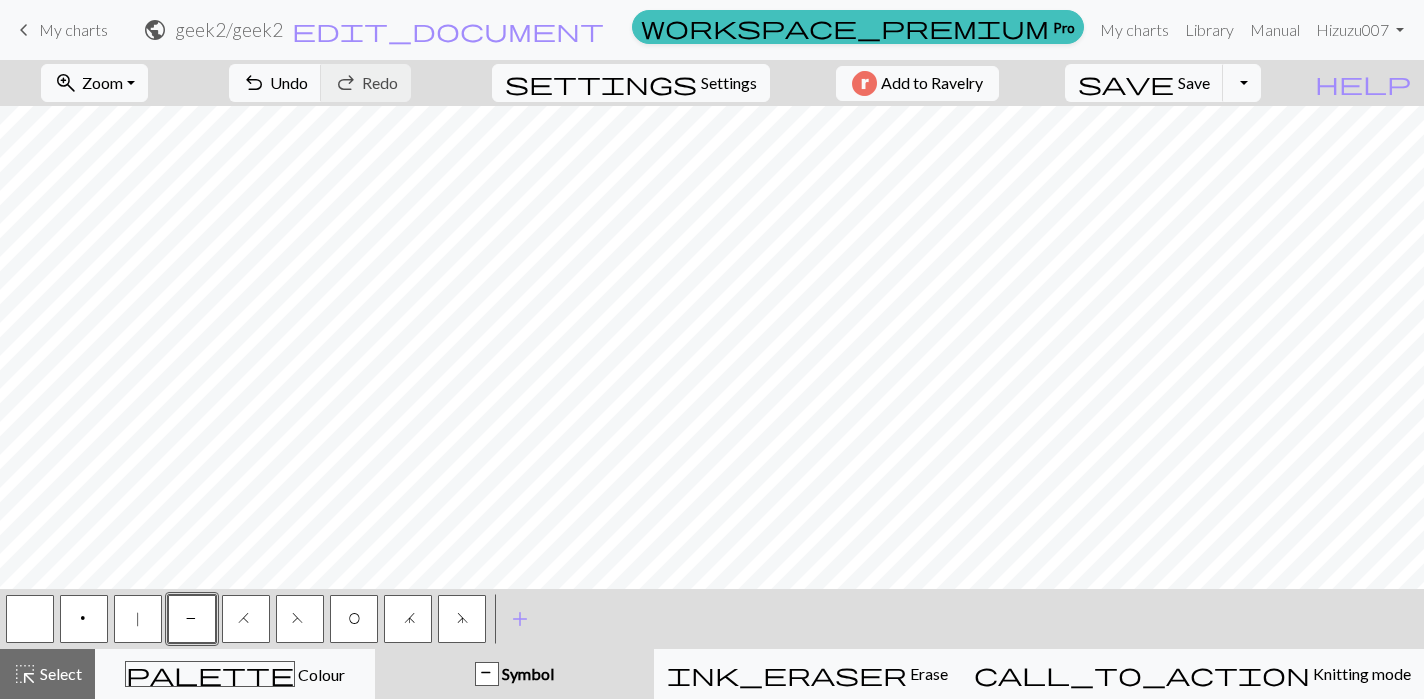 click on "P" at bounding box center (192, 619) 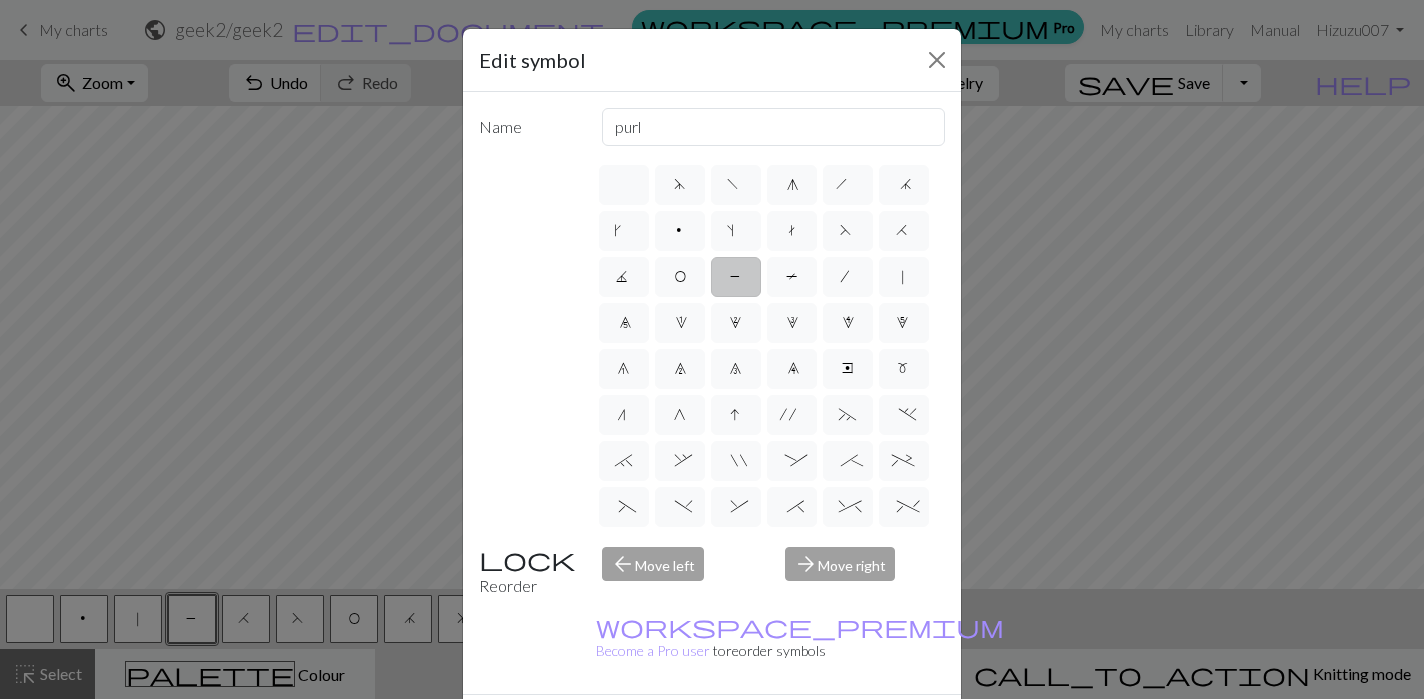 click on "Done" at bounding box center (832, 730) 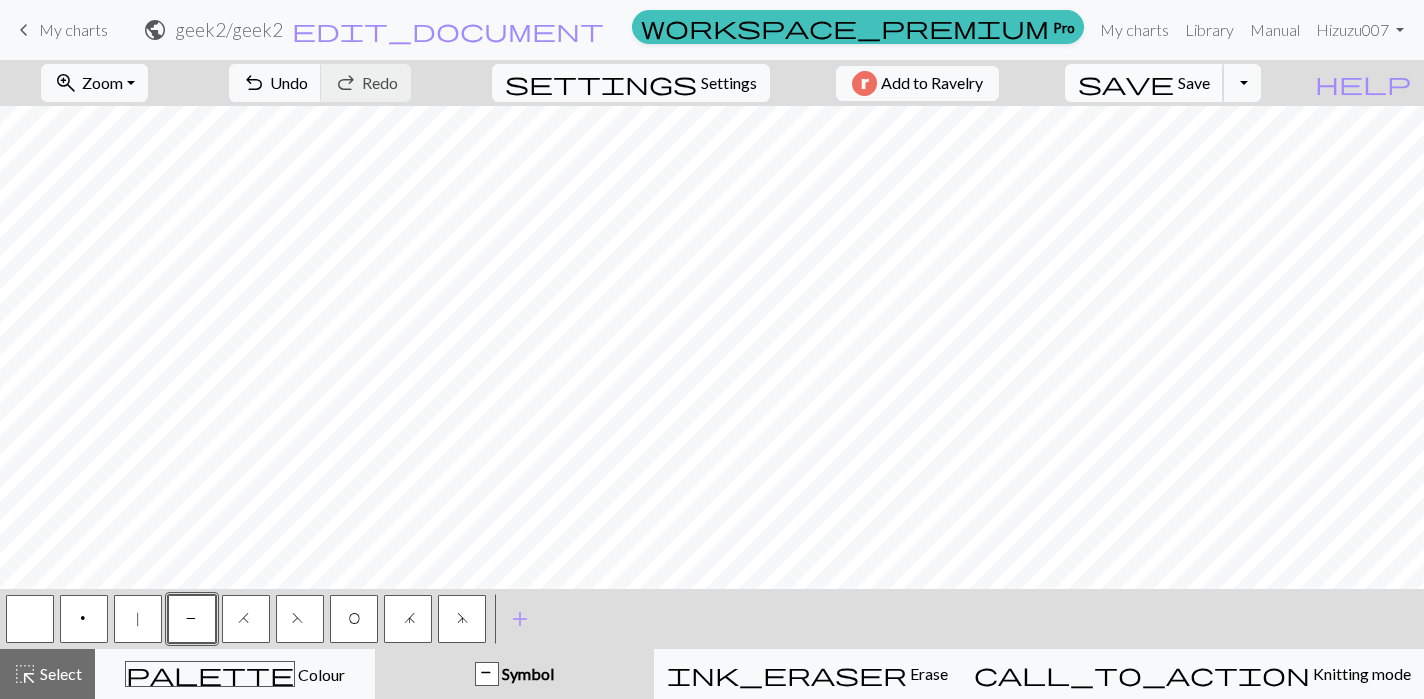 click on "Save" at bounding box center (1194, 82) 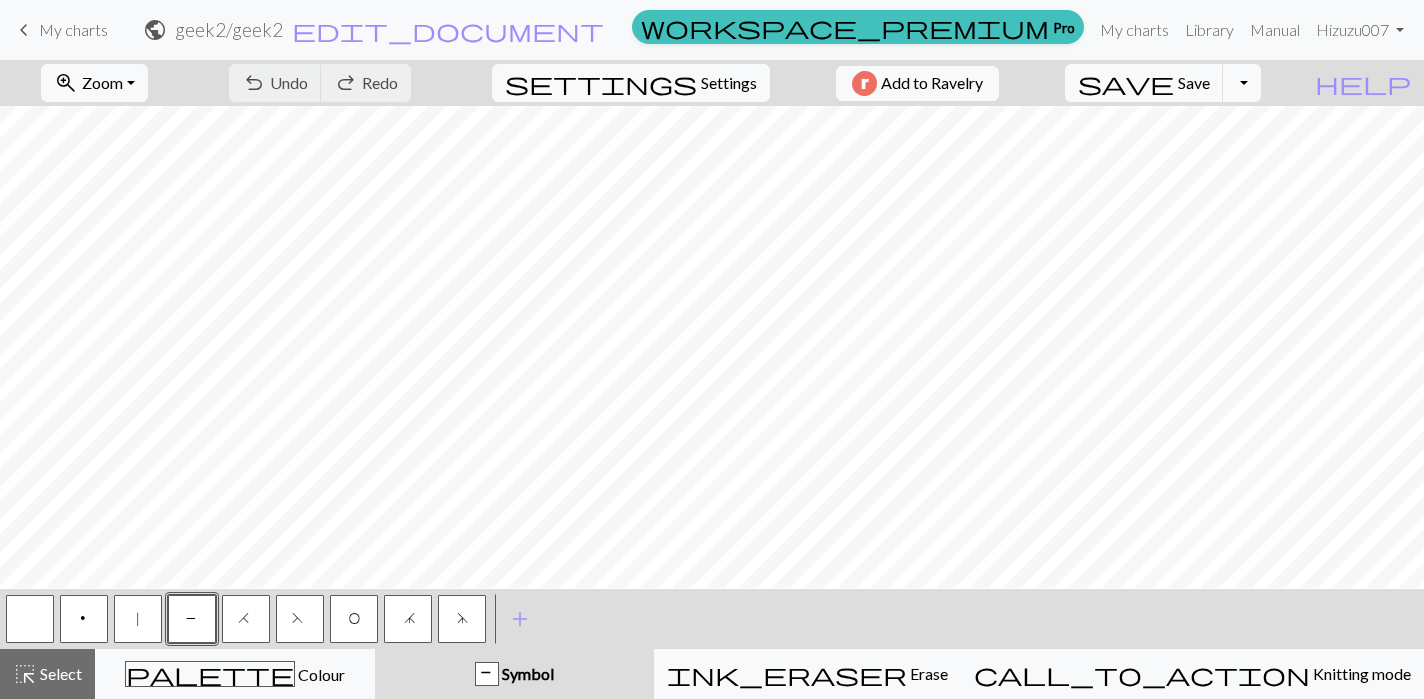 scroll, scrollTop: 172, scrollLeft: 0, axis: vertical 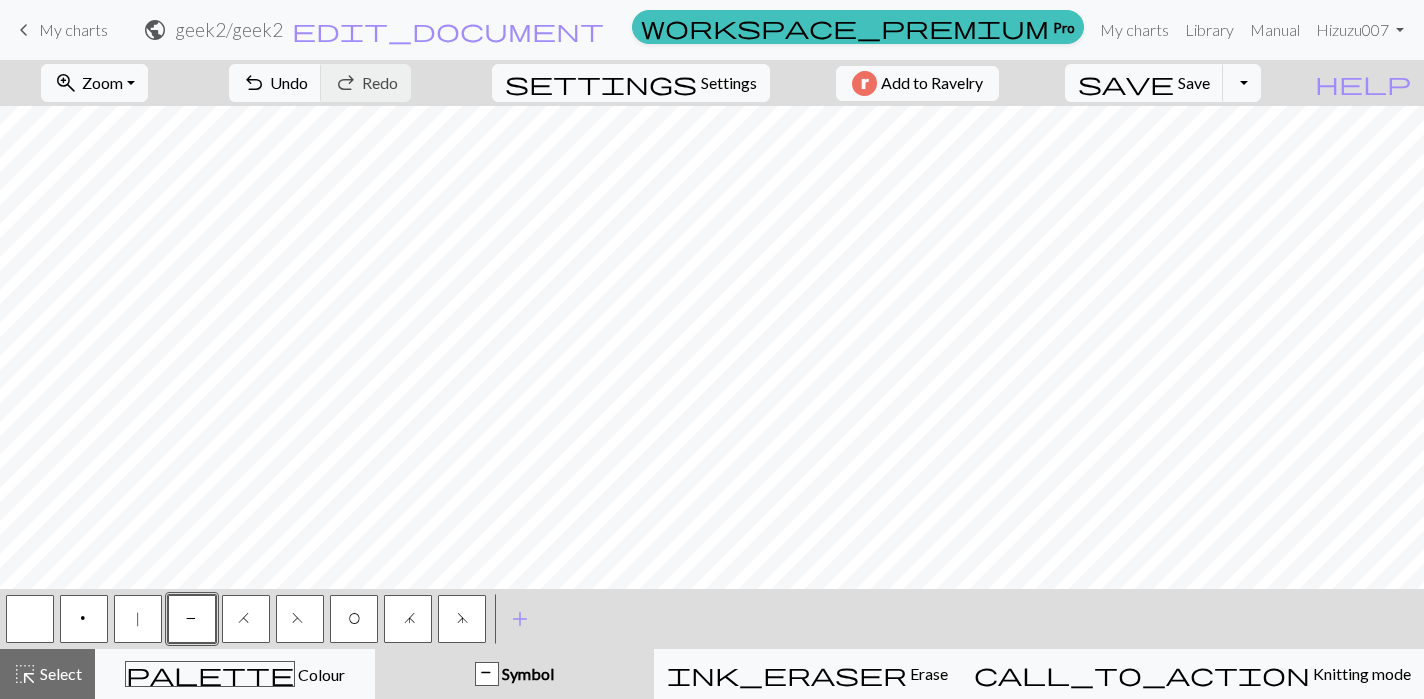 click at bounding box center (30, 619) 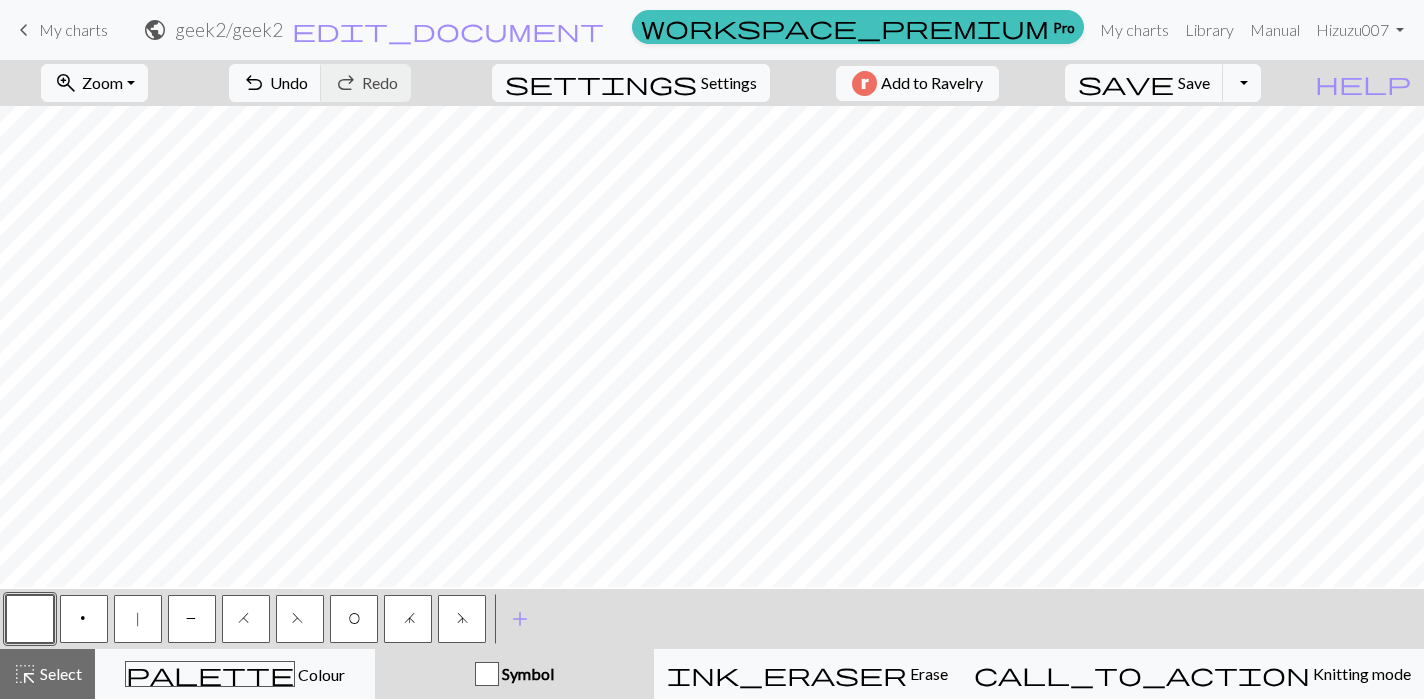 scroll, scrollTop: 30, scrollLeft: 0, axis: vertical 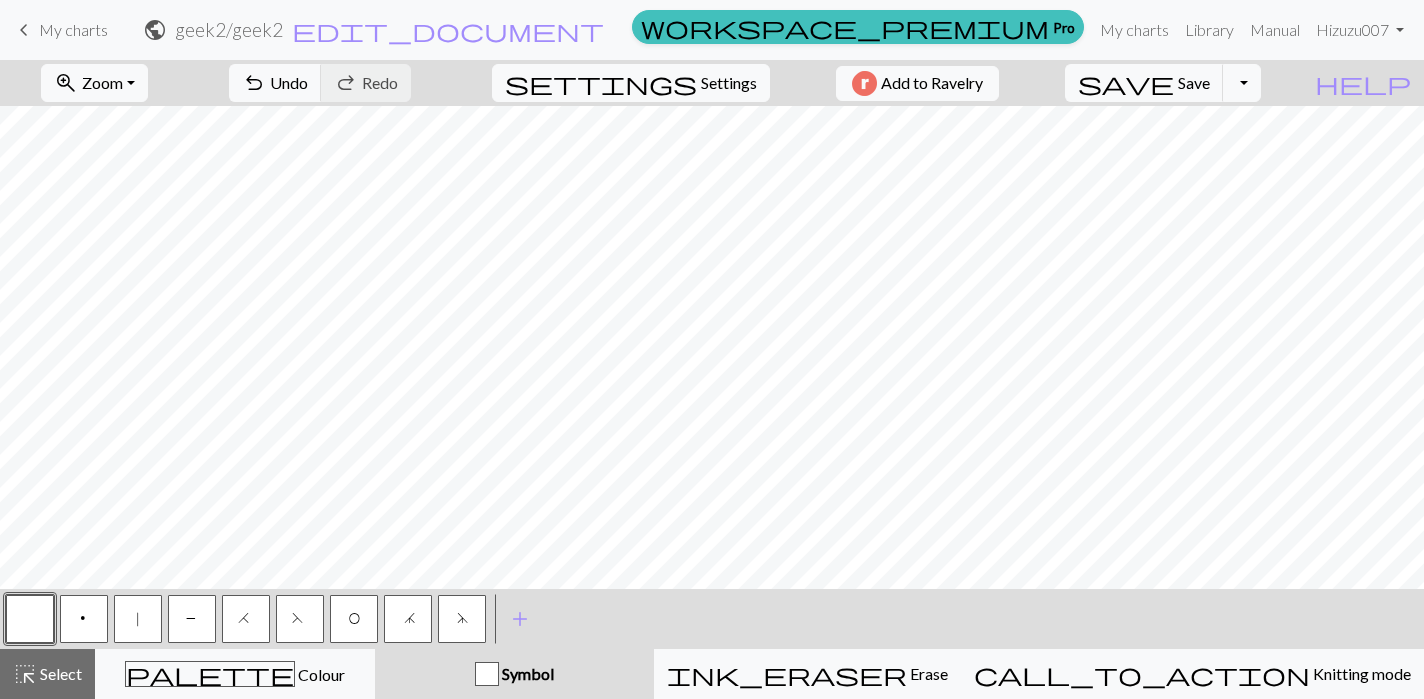 click on "P" at bounding box center (192, 621) 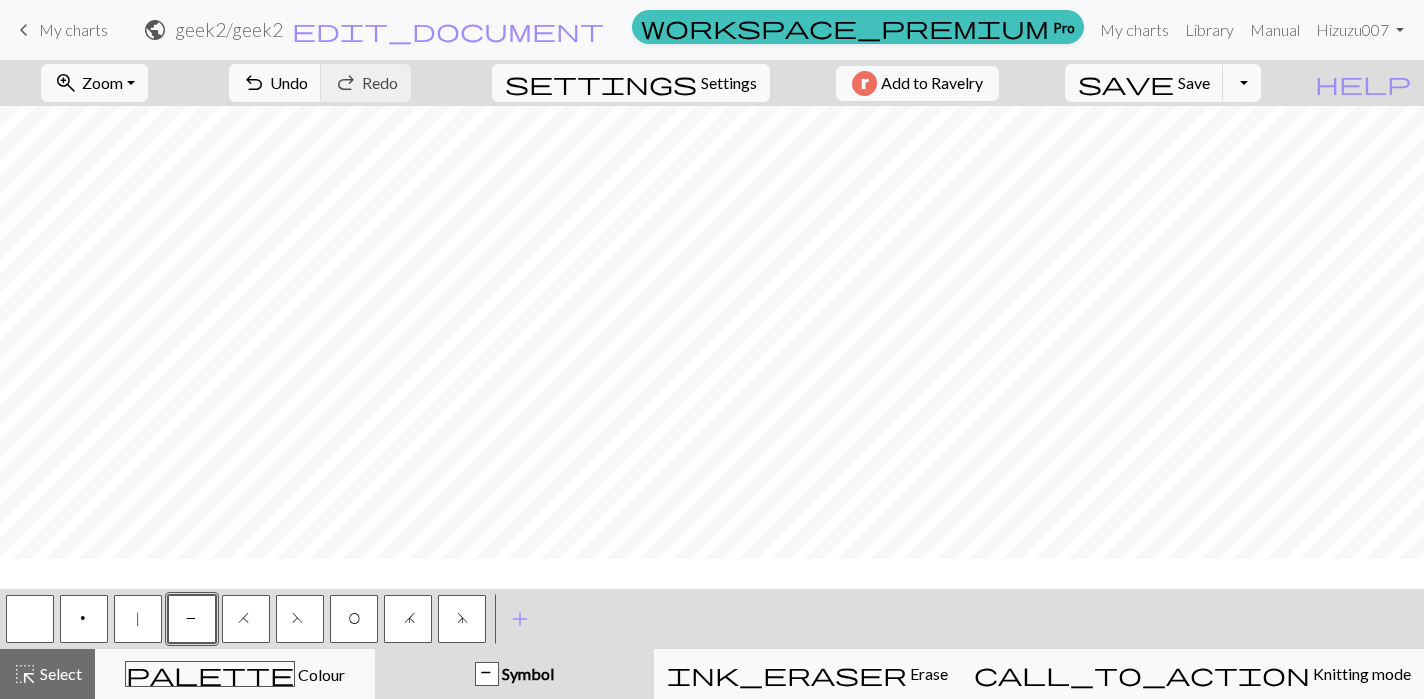 scroll, scrollTop: 0, scrollLeft: 0, axis: both 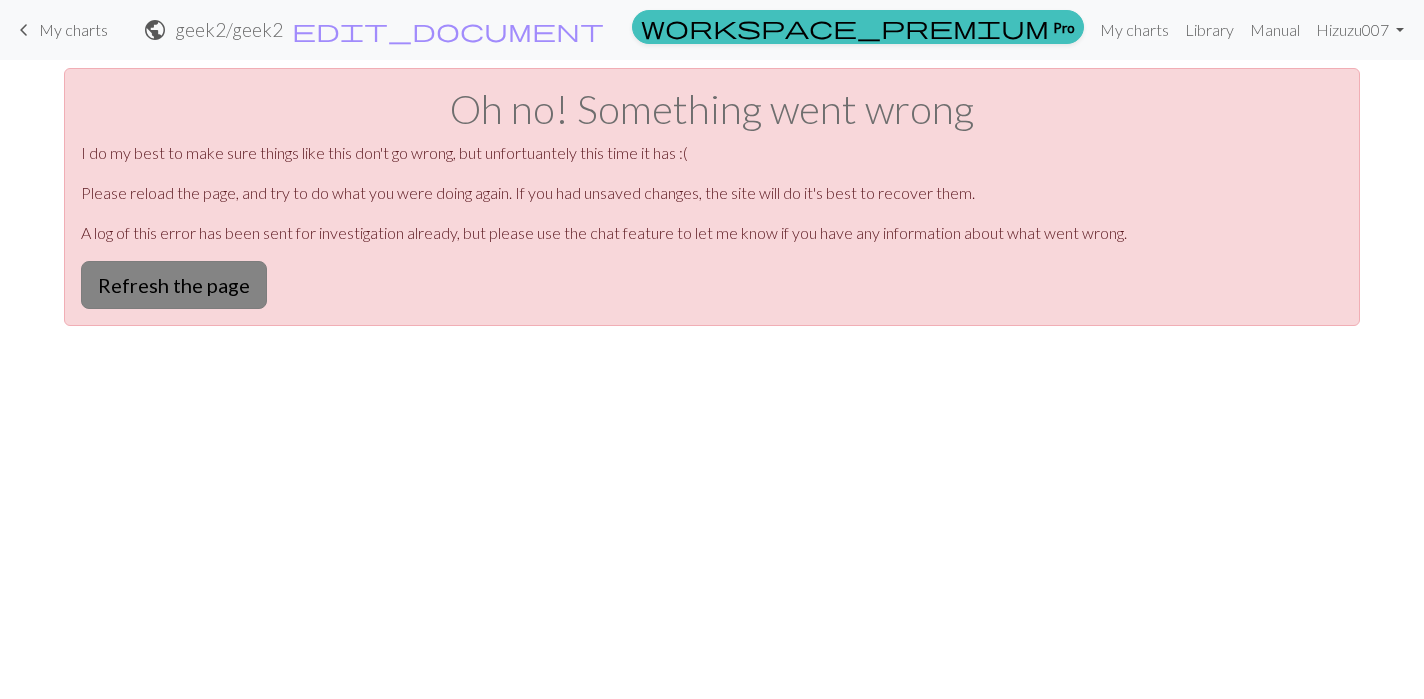 click on "Refresh the page" at bounding box center (174, 285) 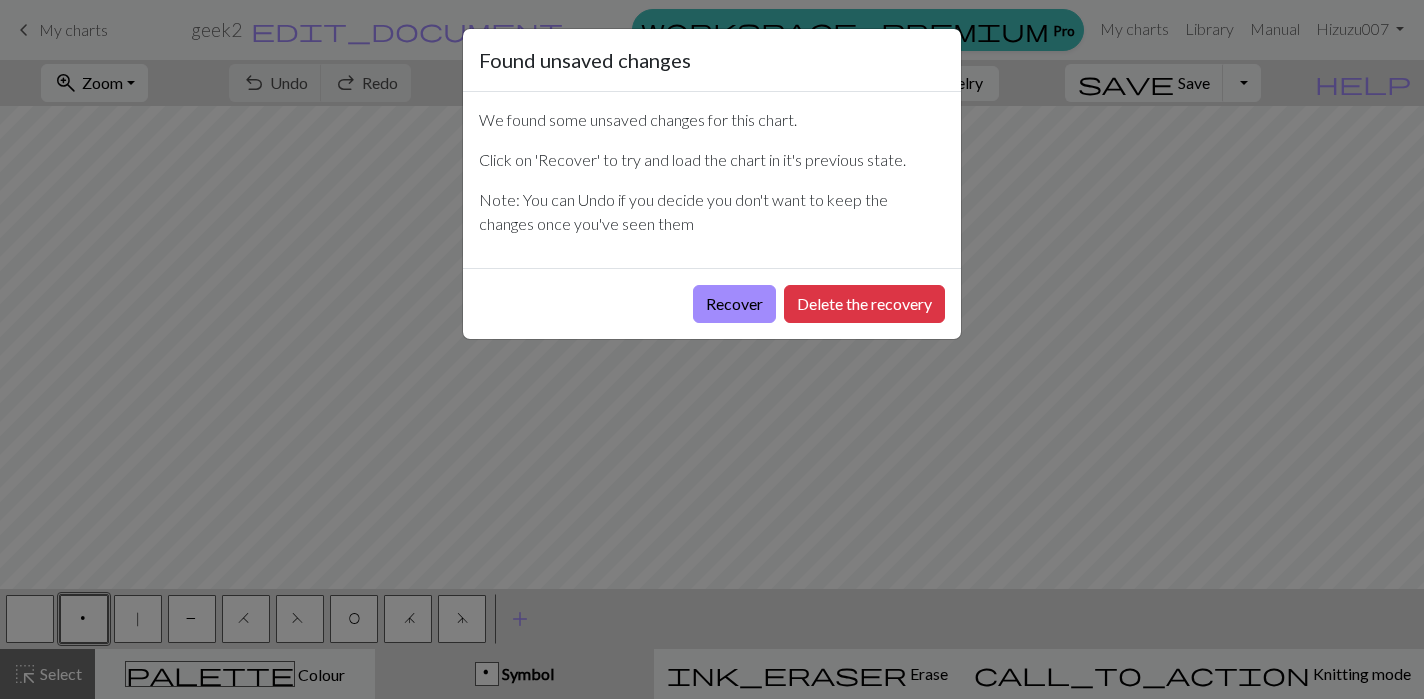 scroll, scrollTop: 0, scrollLeft: 0, axis: both 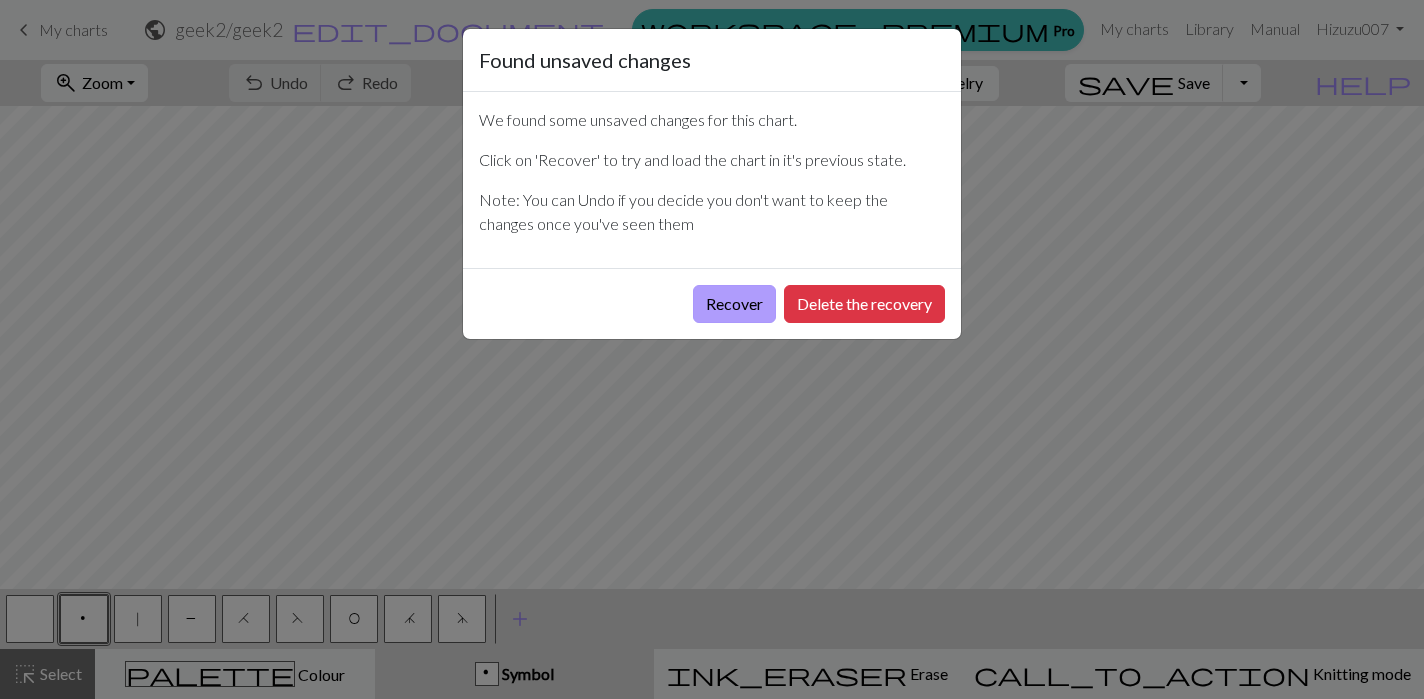 click on "Recover" at bounding box center [734, 304] 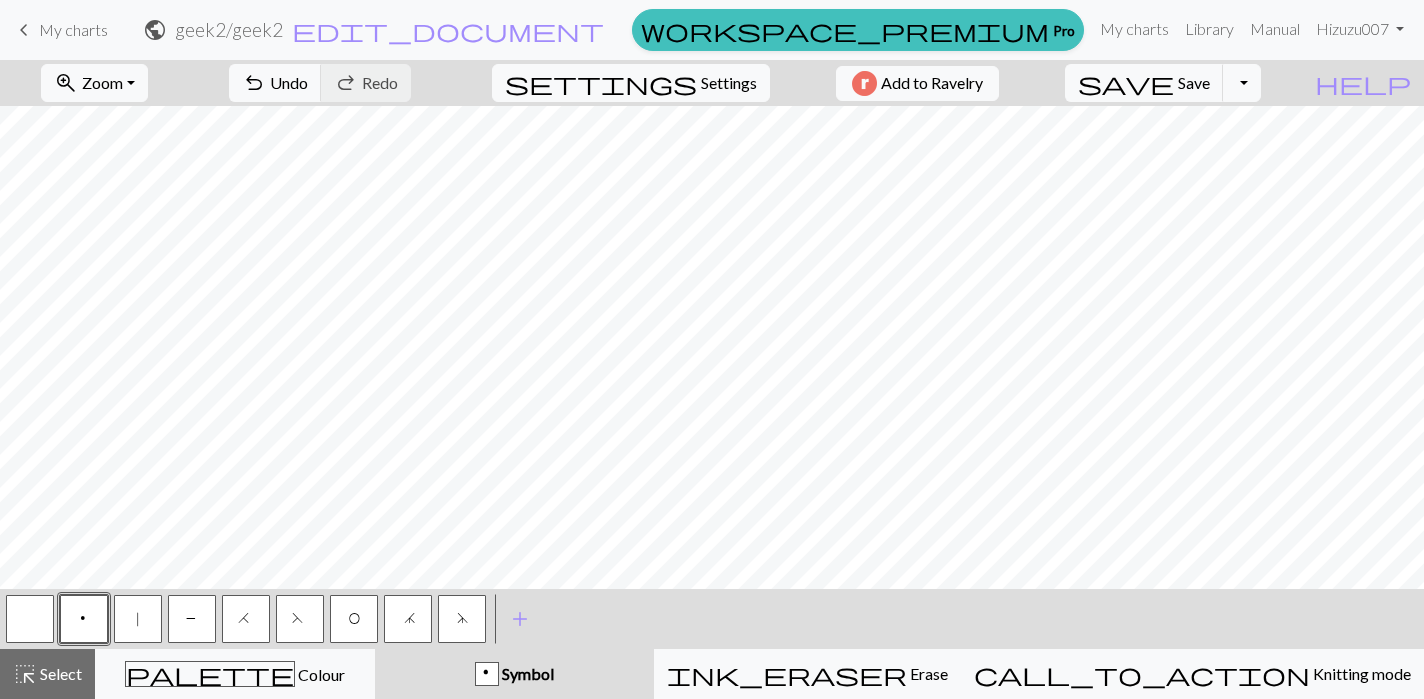 click on "P" at bounding box center [192, 621] 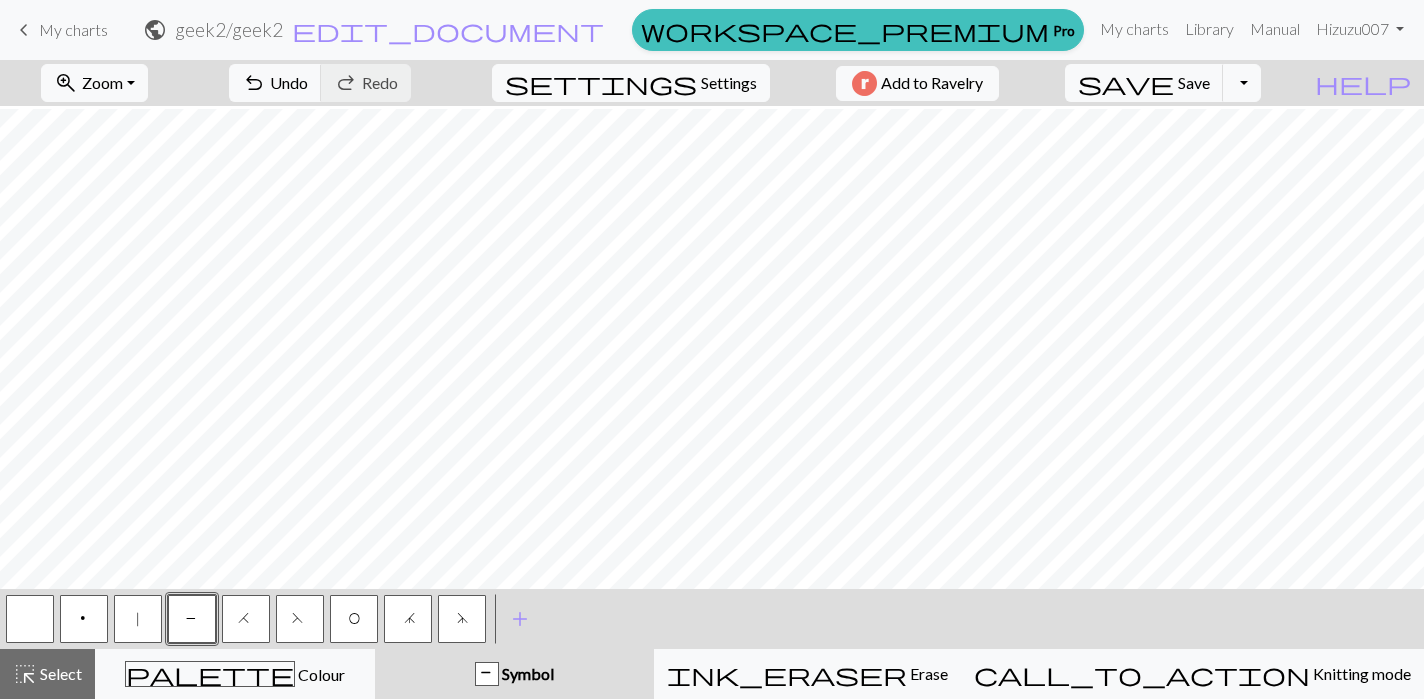 scroll, scrollTop: 867, scrollLeft: 0, axis: vertical 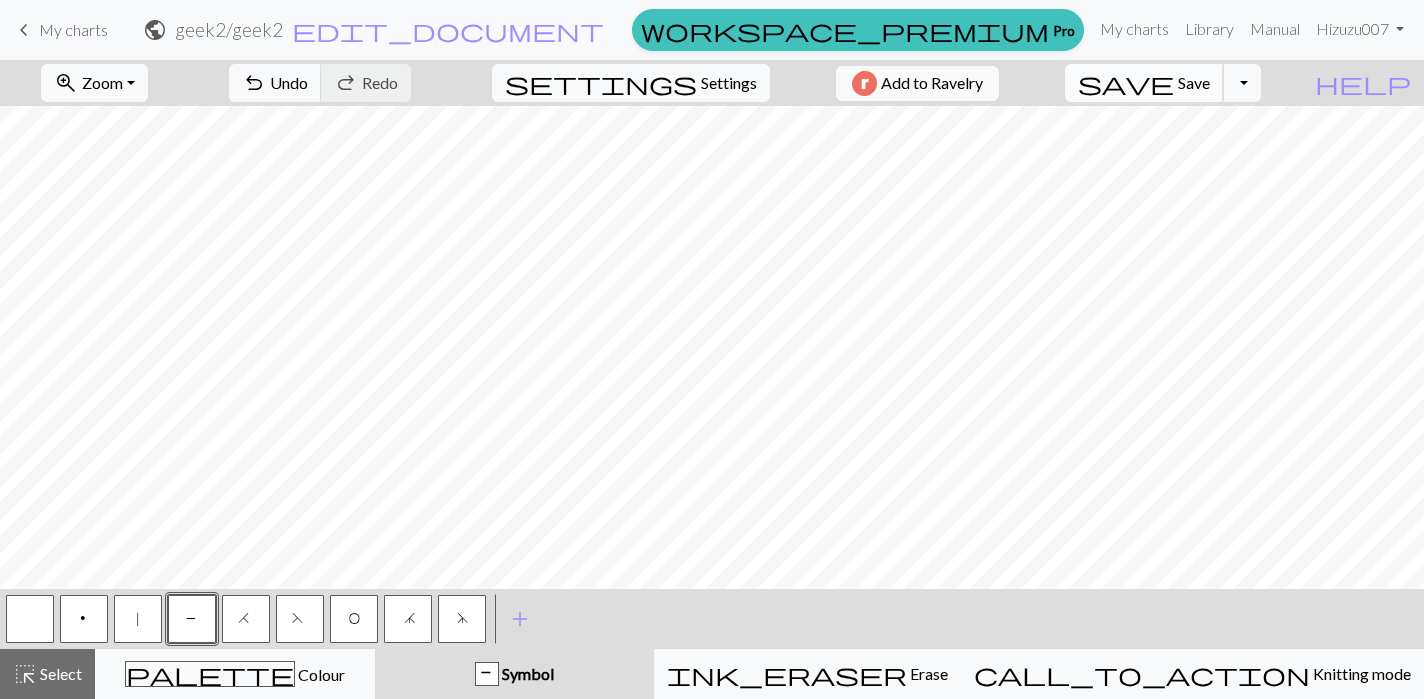 click on "Save" at bounding box center [1194, 82] 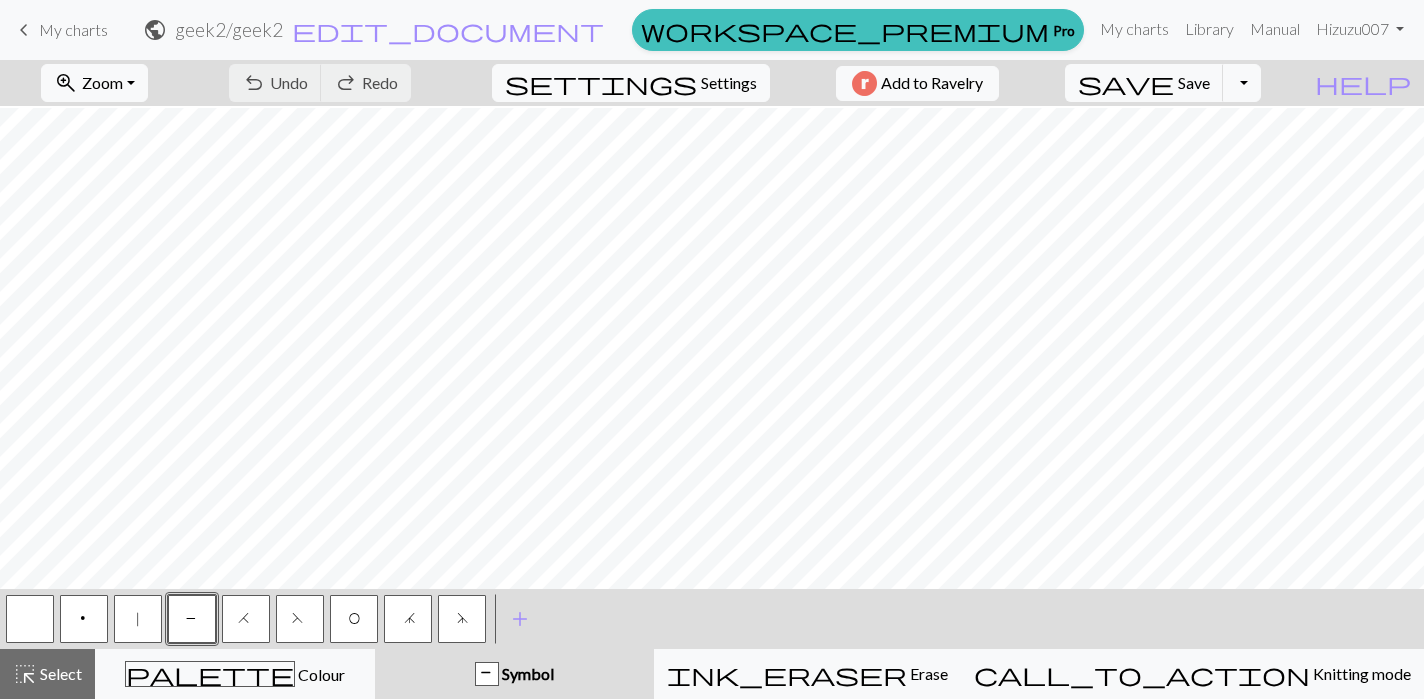 scroll, scrollTop: 0, scrollLeft: 0, axis: both 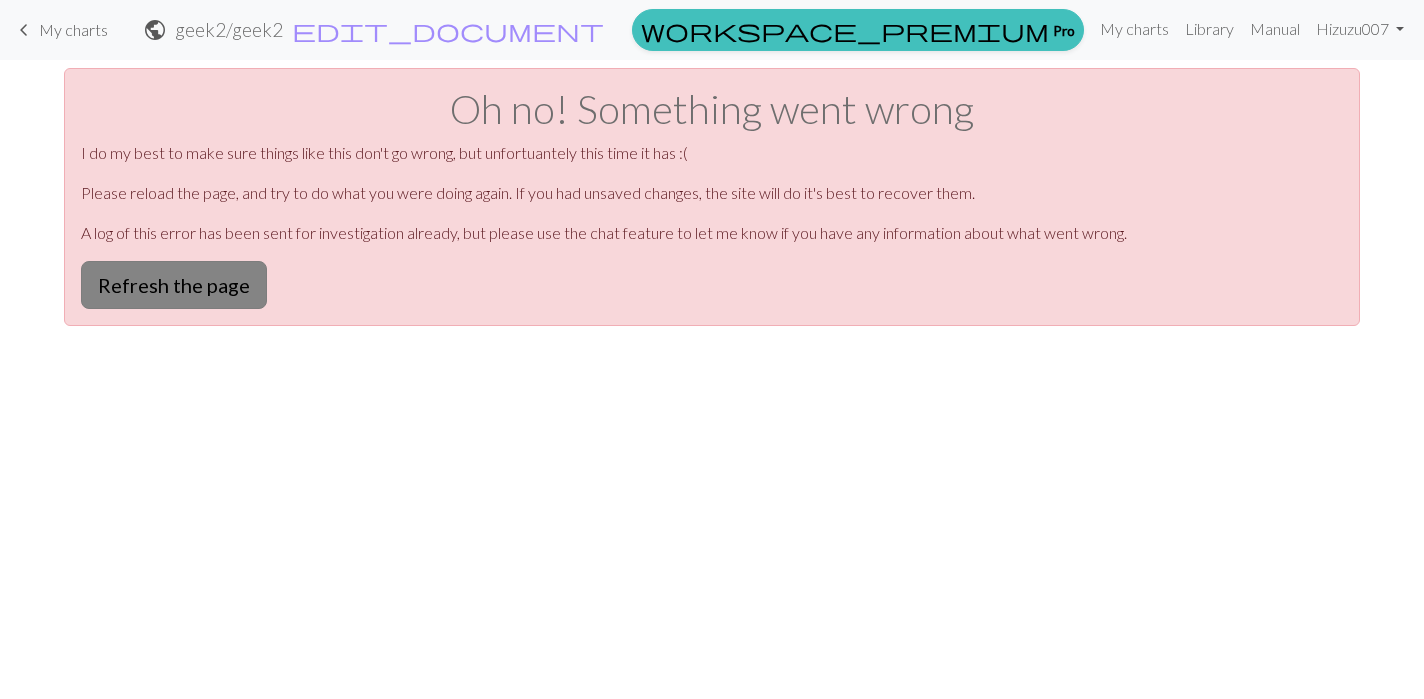 click on "Refresh the page" at bounding box center (174, 285) 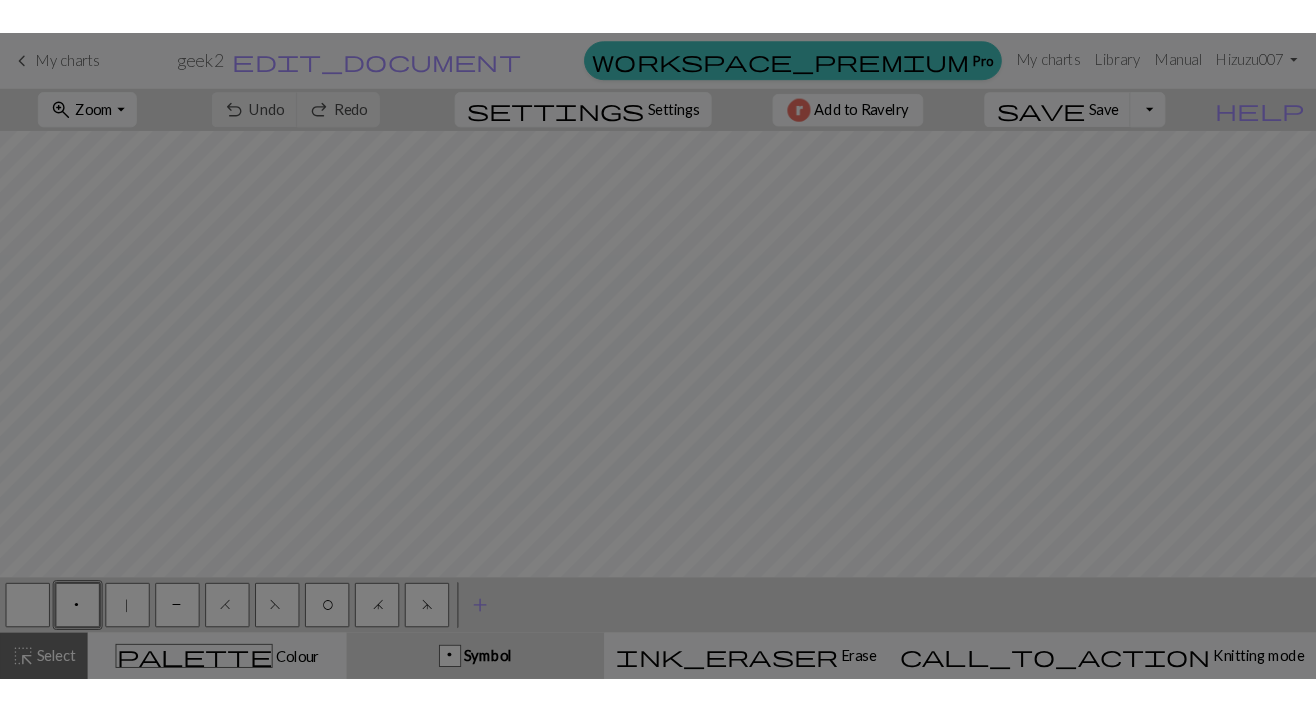scroll, scrollTop: 0, scrollLeft: 0, axis: both 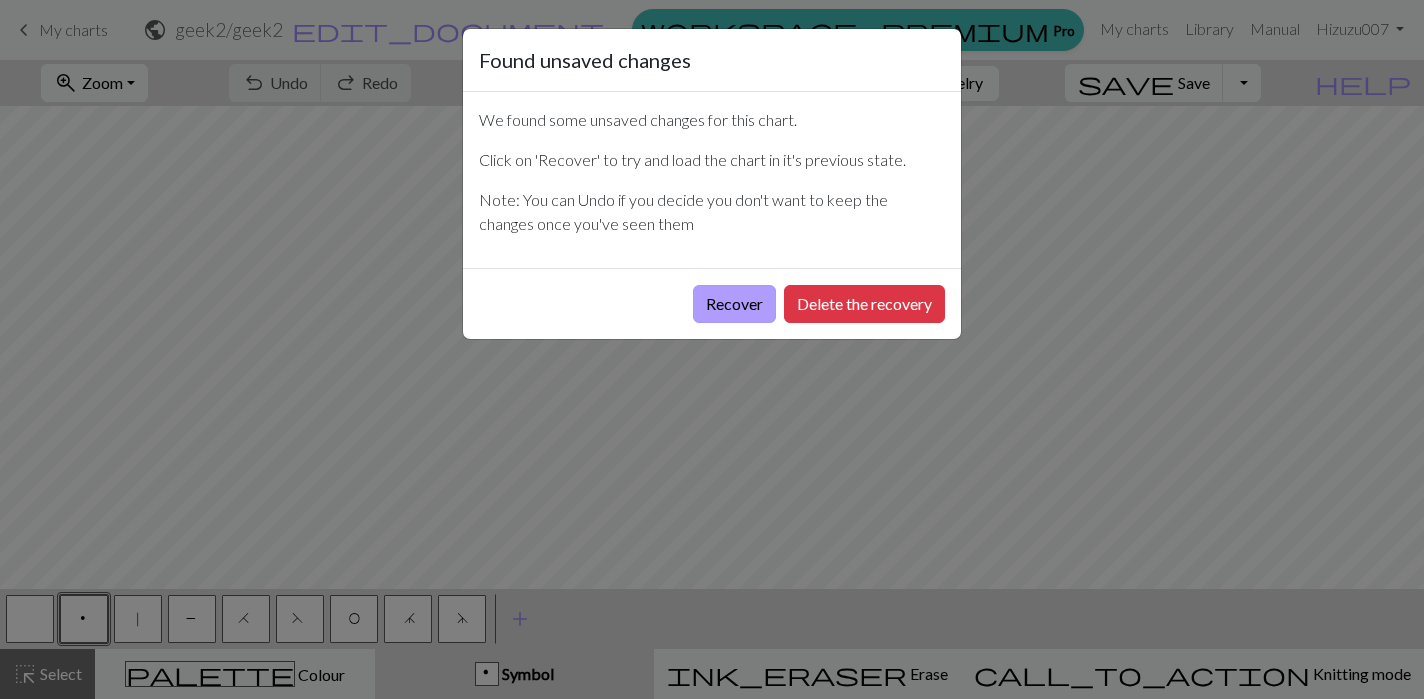 click on "Recover" at bounding box center (734, 304) 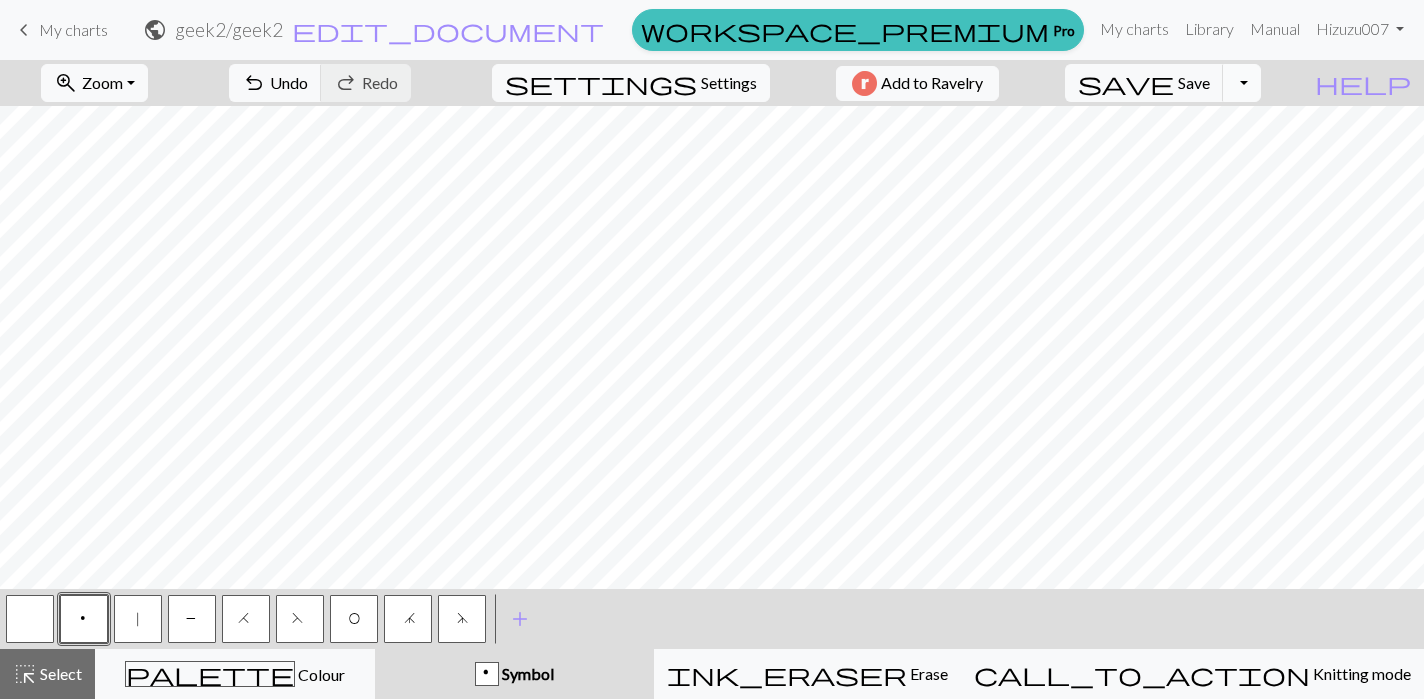click on "Toggle Dropdown" at bounding box center (1242, 83) 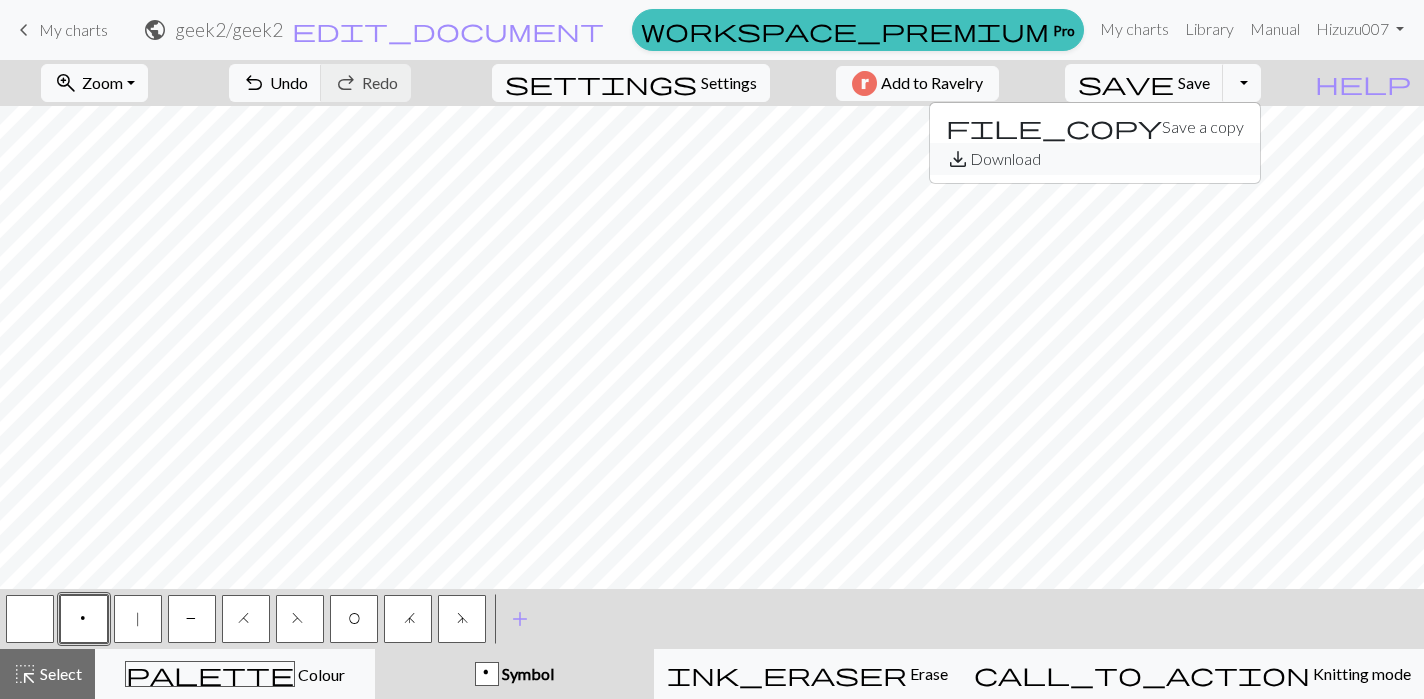 click on "save_alt  Download" at bounding box center (1095, 159) 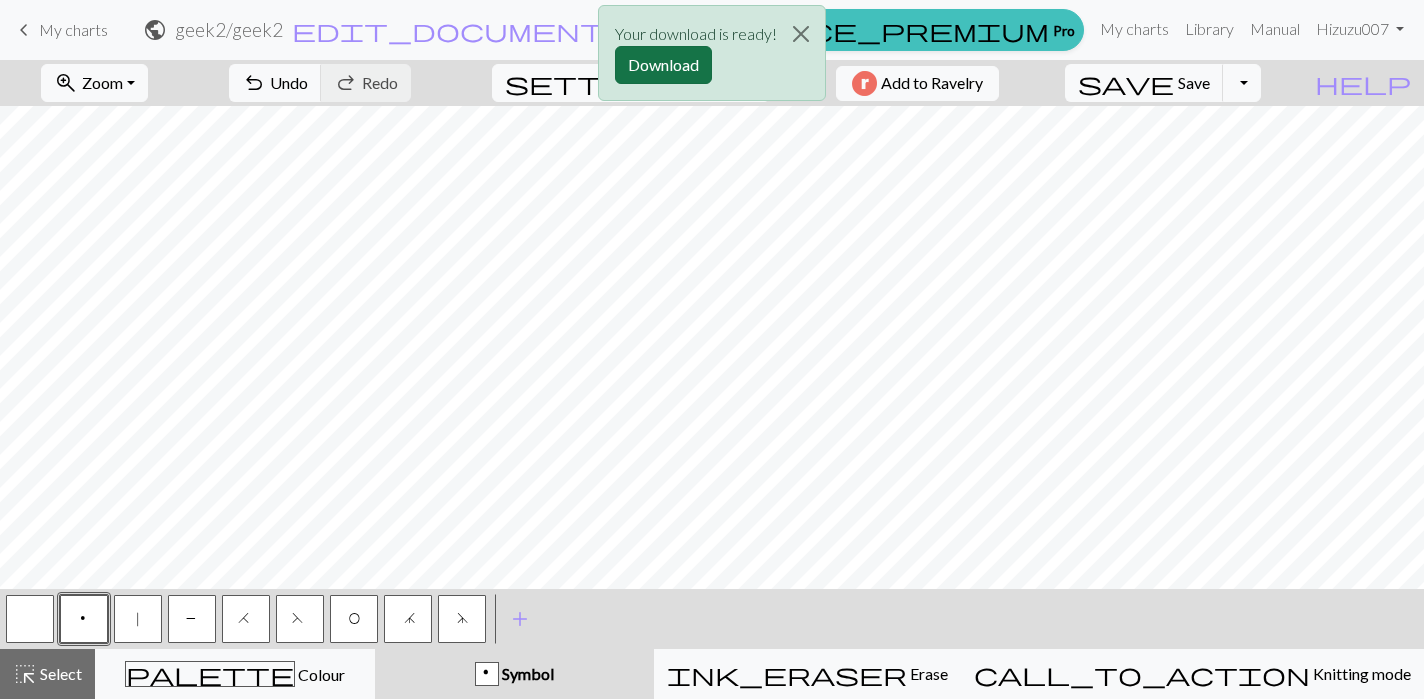 click on "Download" at bounding box center (663, 65) 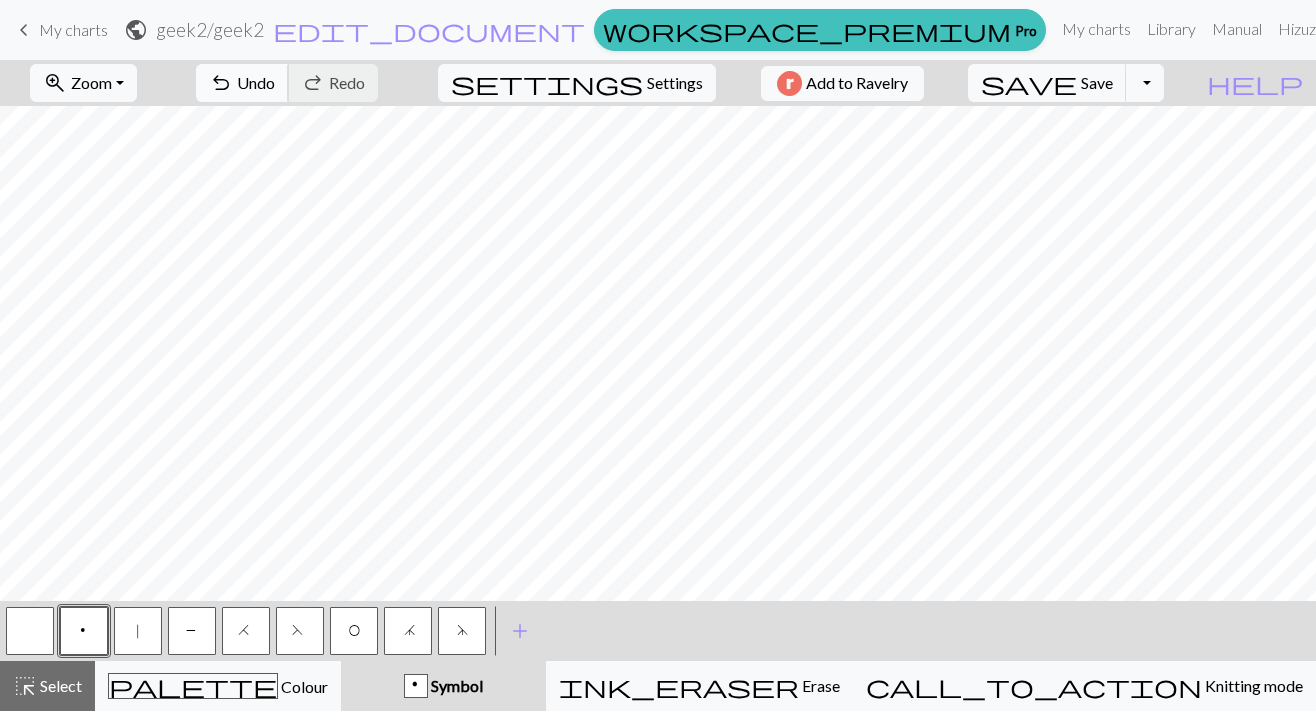 scroll, scrollTop: 0, scrollLeft: 0, axis: both 